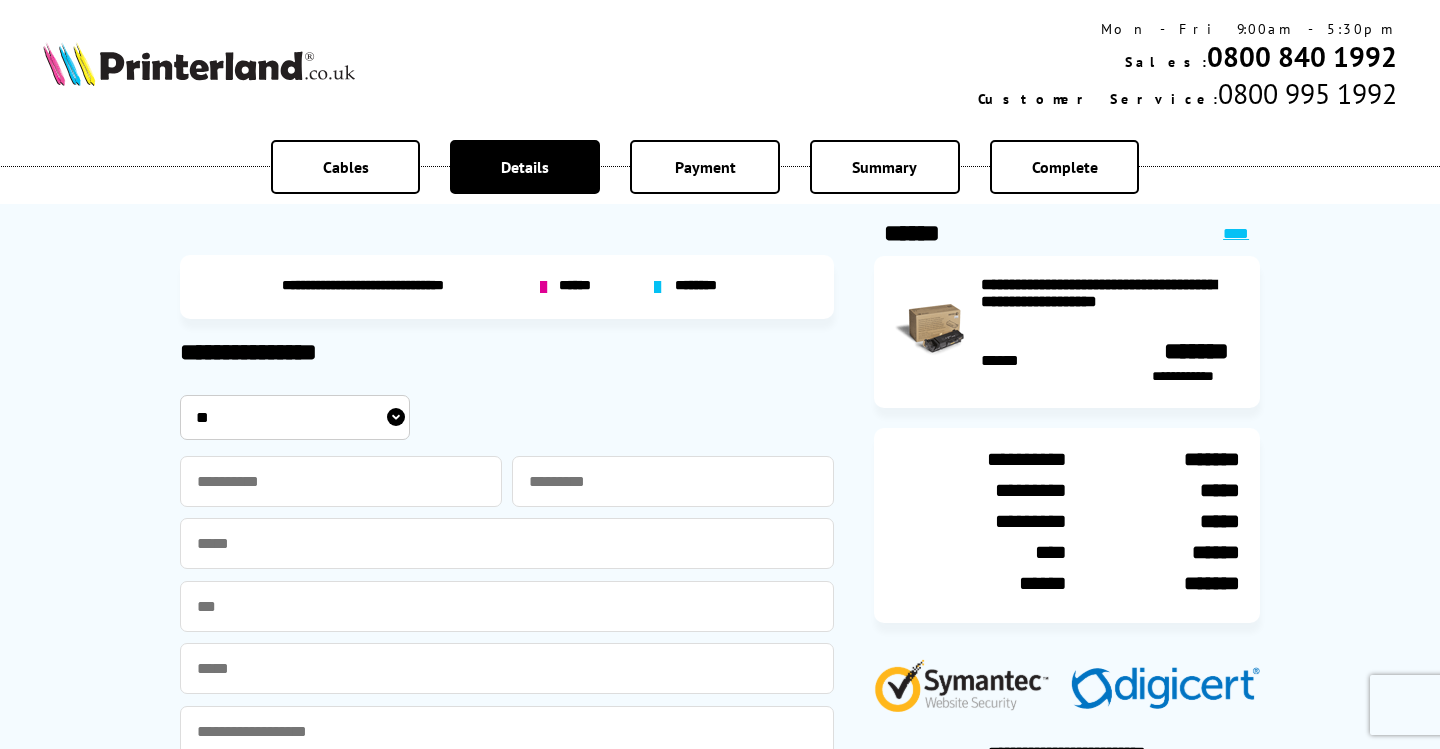 scroll, scrollTop: 99, scrollLeft: 0, axis: vertical 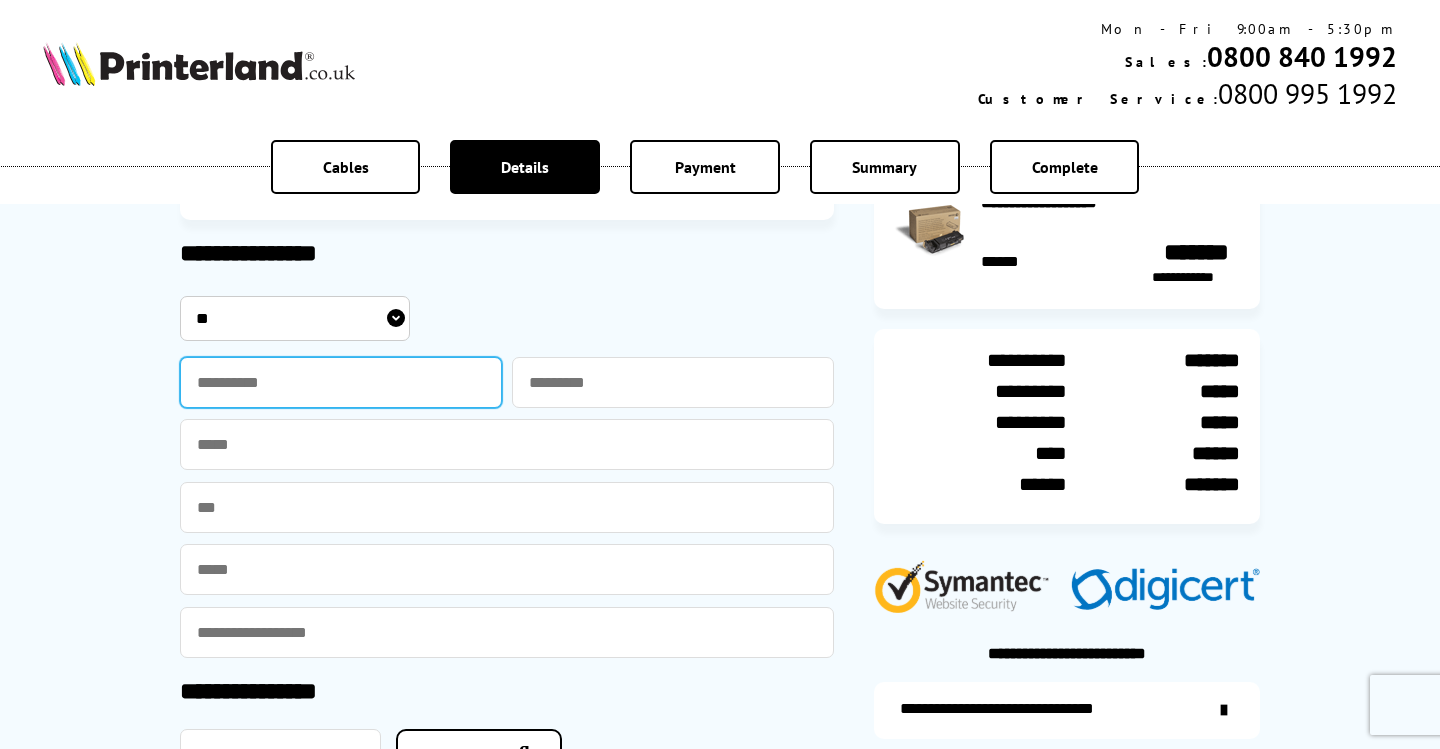 click at bounding box center [341, 382] 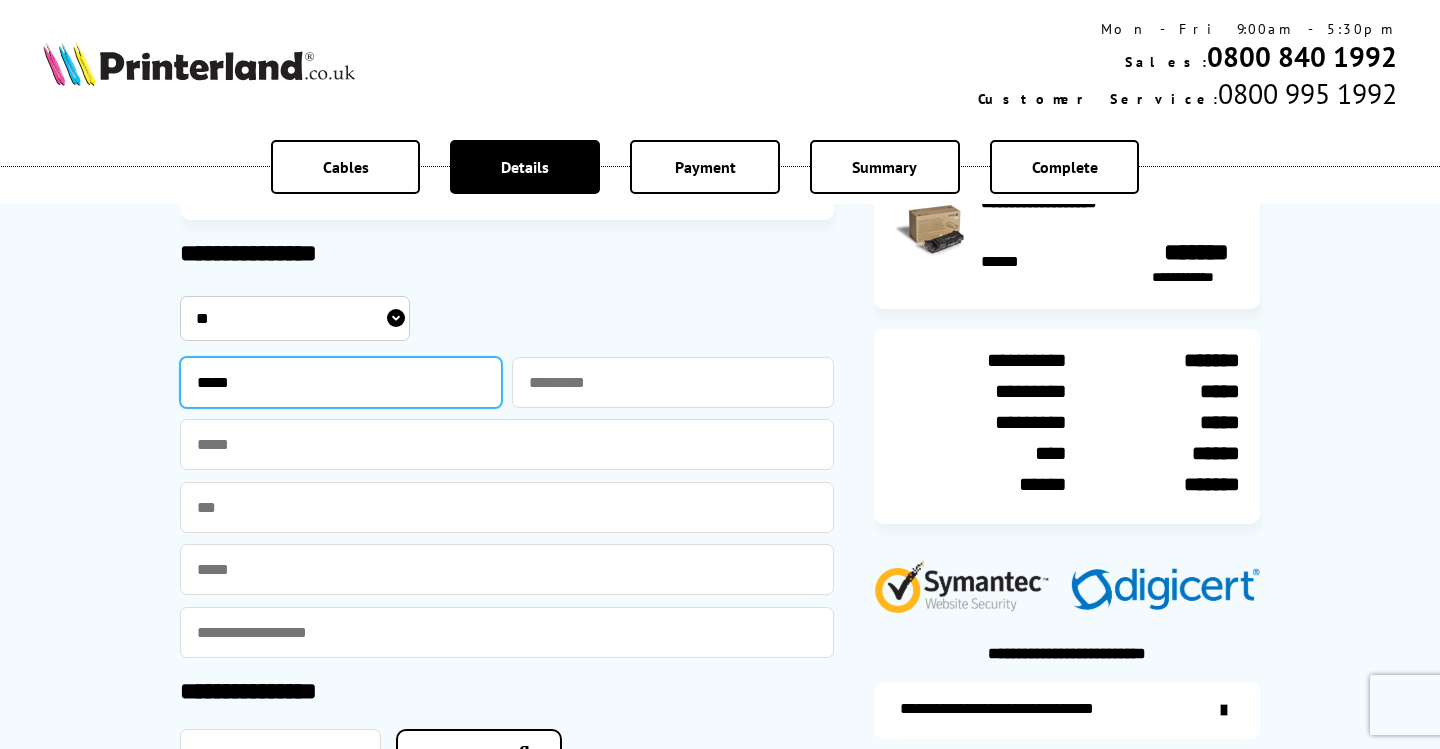 type on "*****" 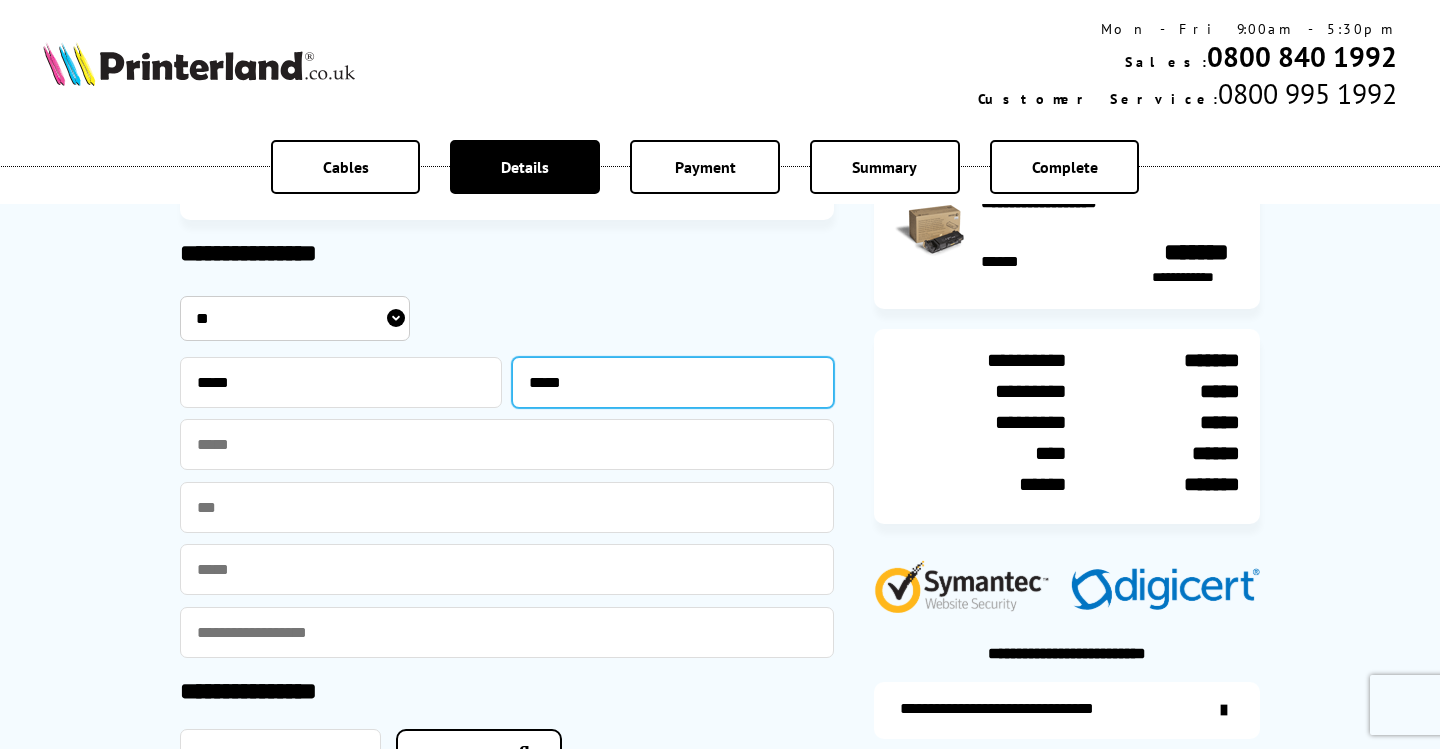 type on "*****" 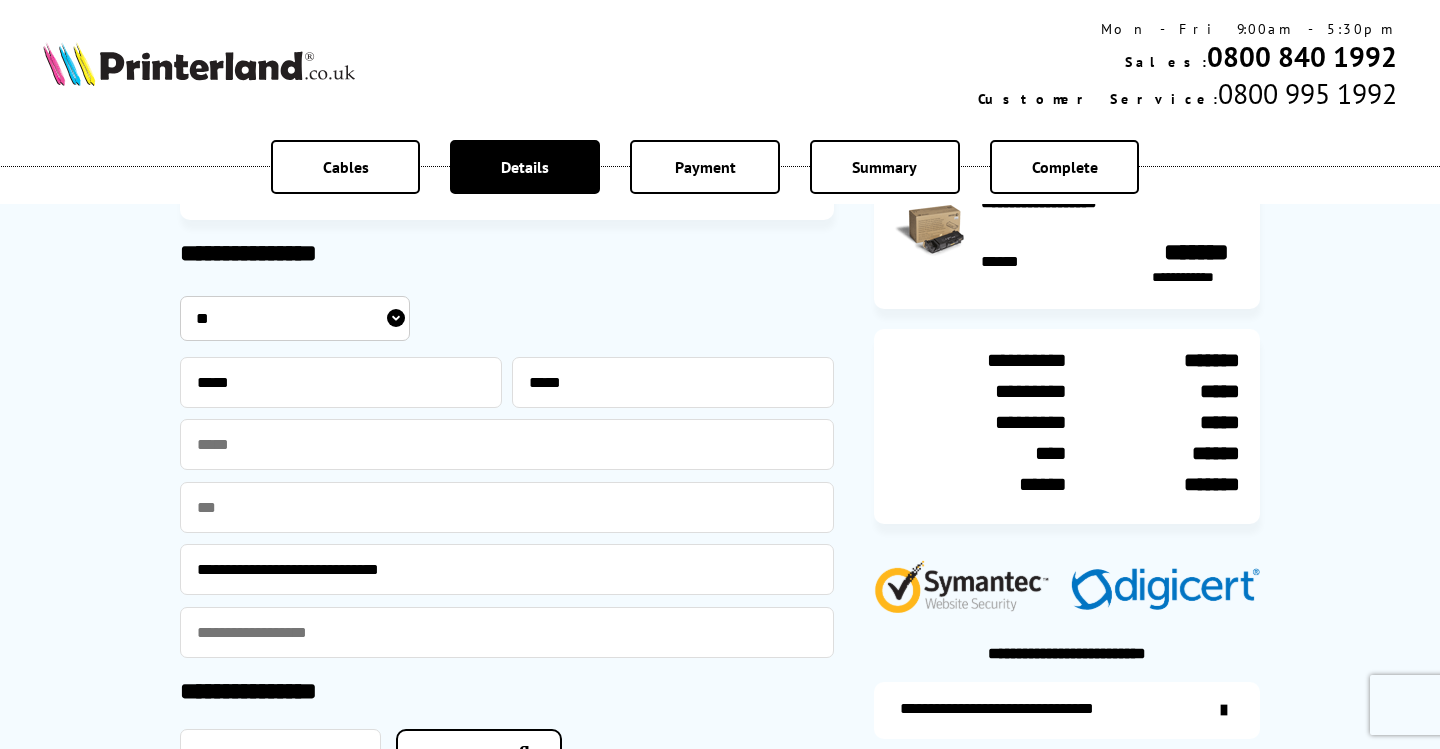 type on "**********" 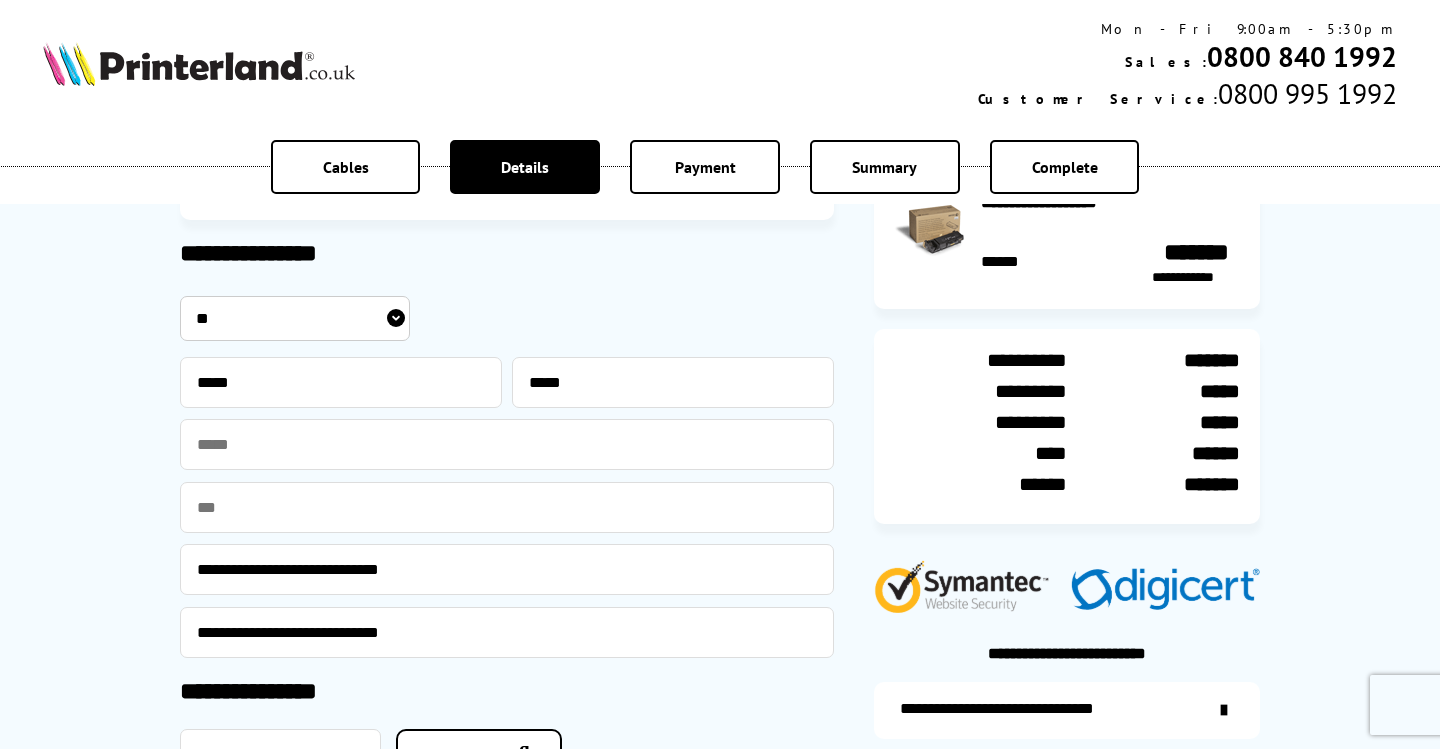 type on "**********" 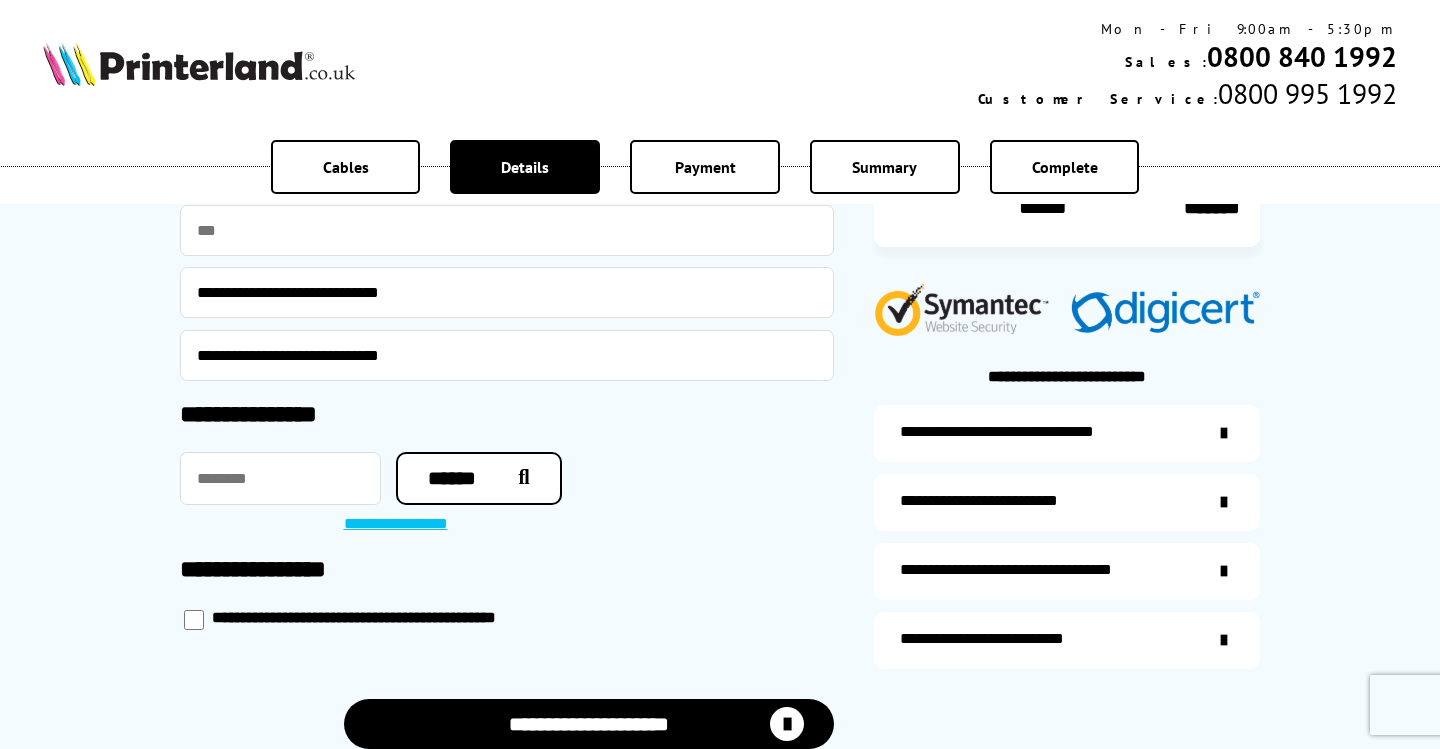 scroll, scrollTop: 437, scrollLeft: 0, axis: vertical 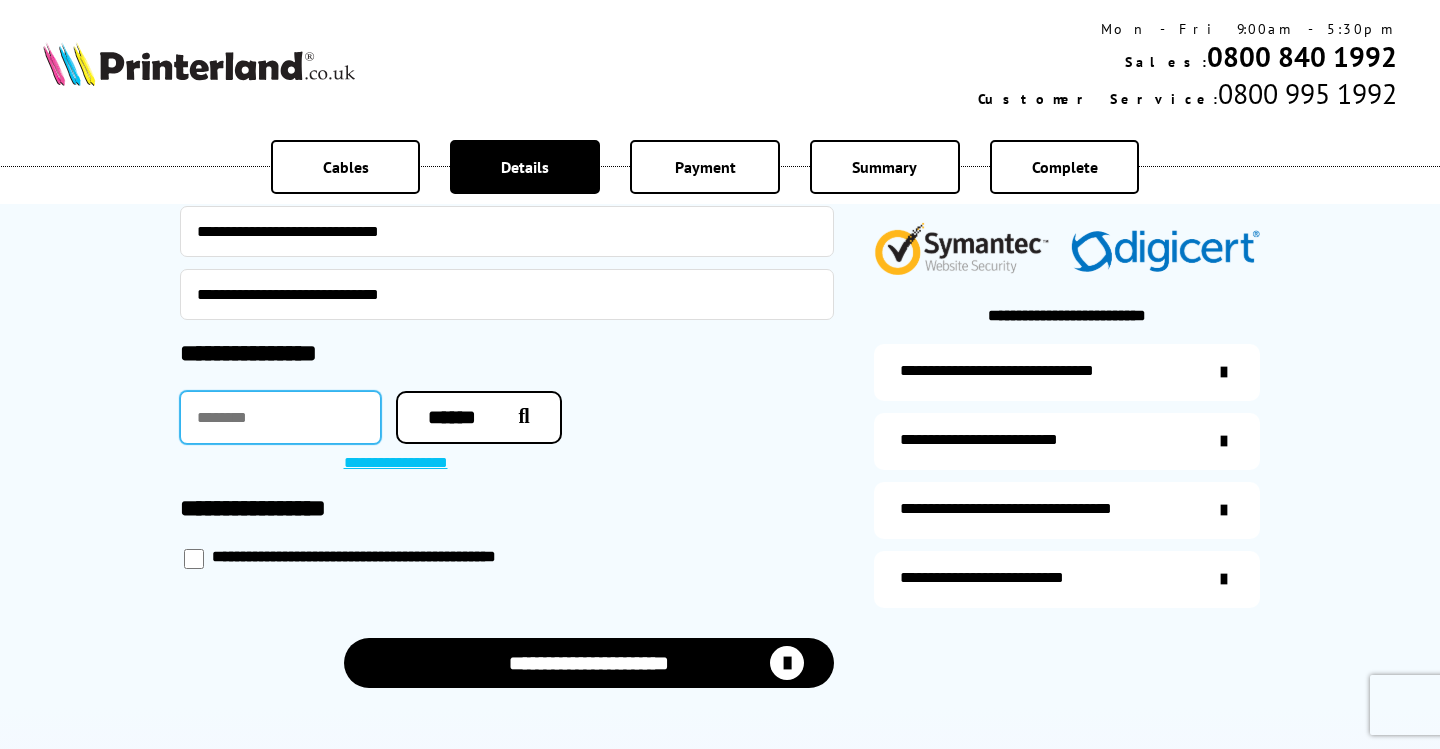 click at bounding box center [280, 417] 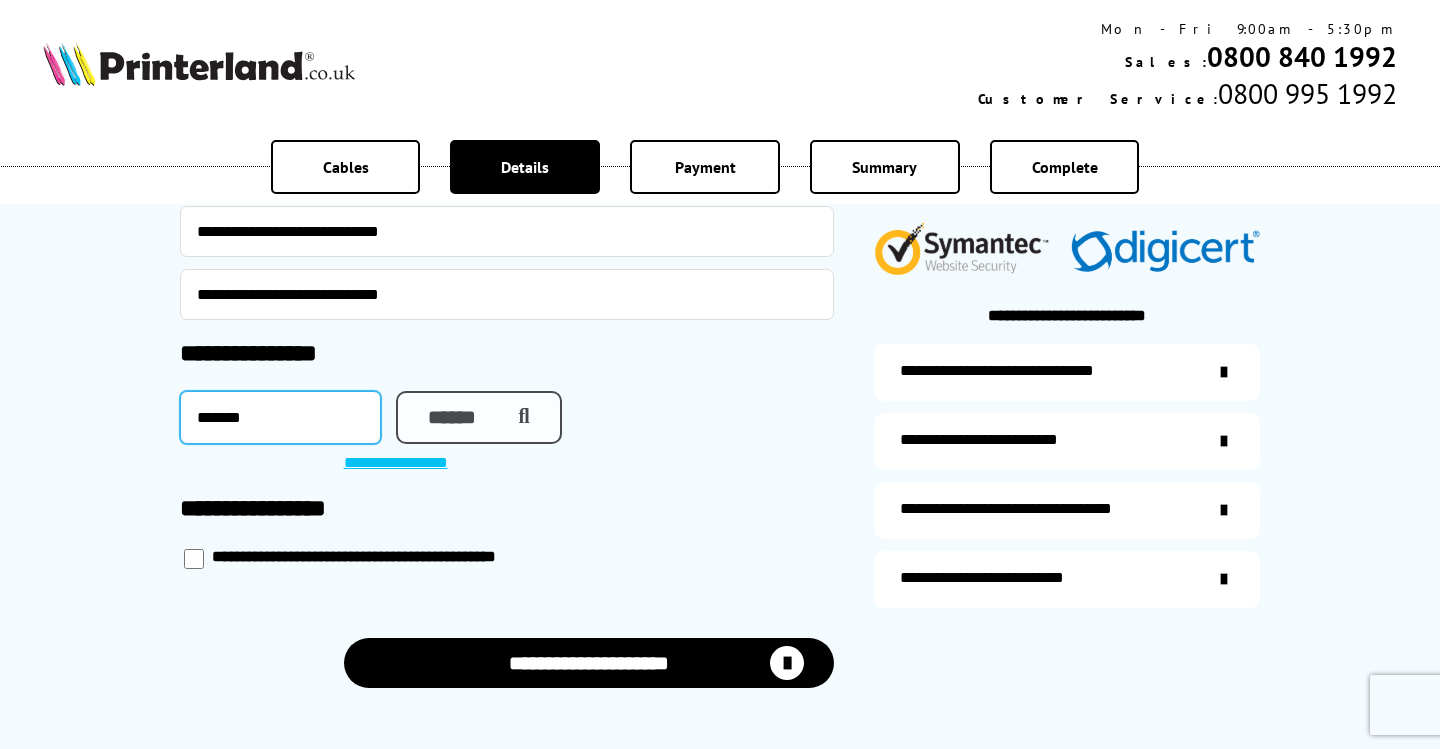 type on "*******" 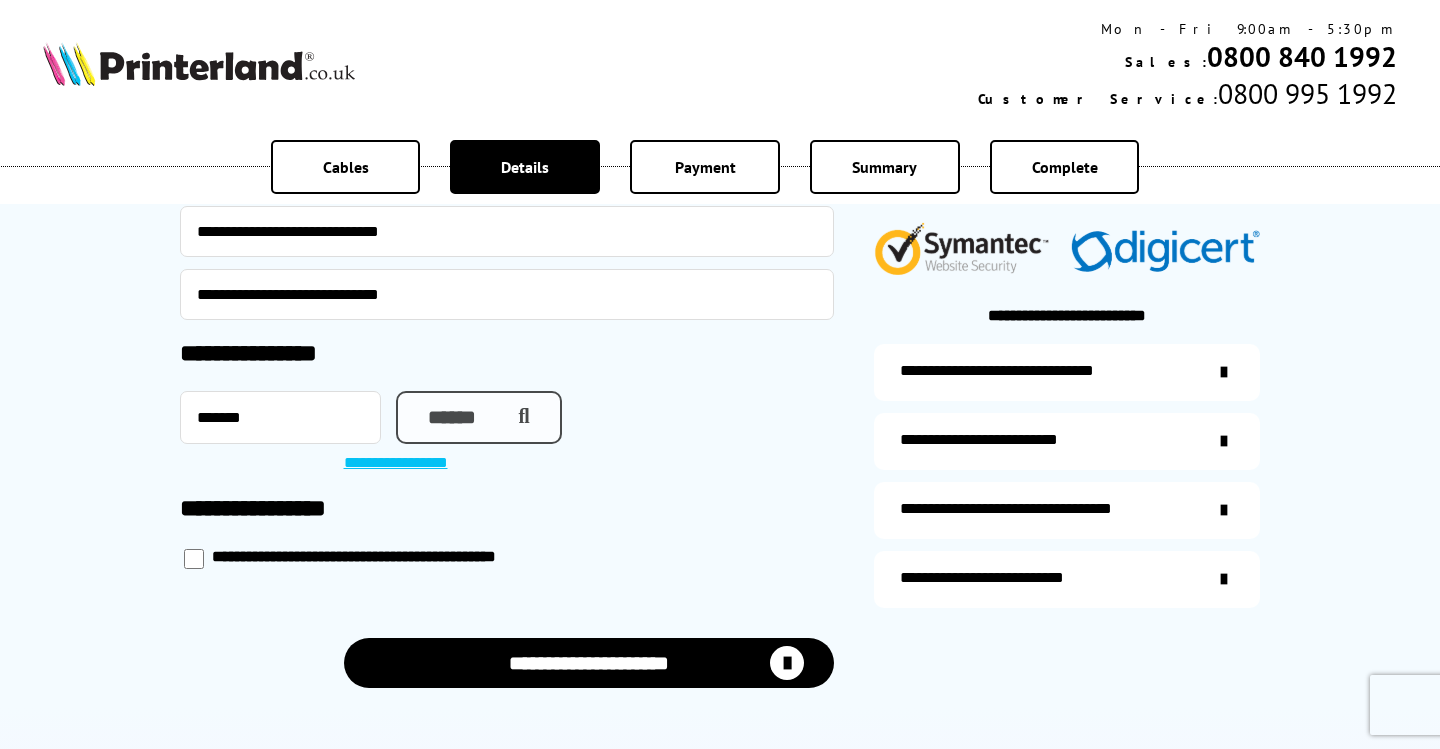 click on "******" at bounding box center (479, 417) 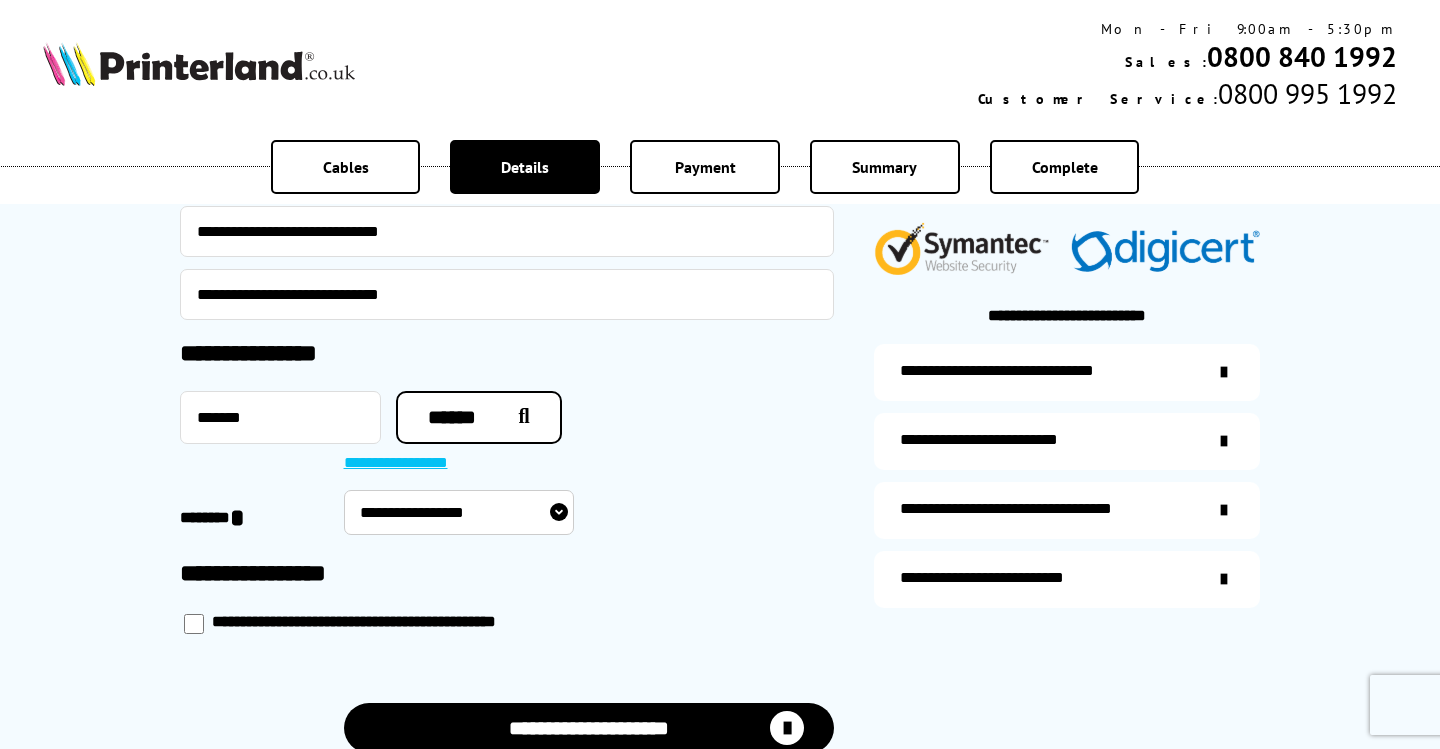 click on "**********" at bounding box center (459, 512) 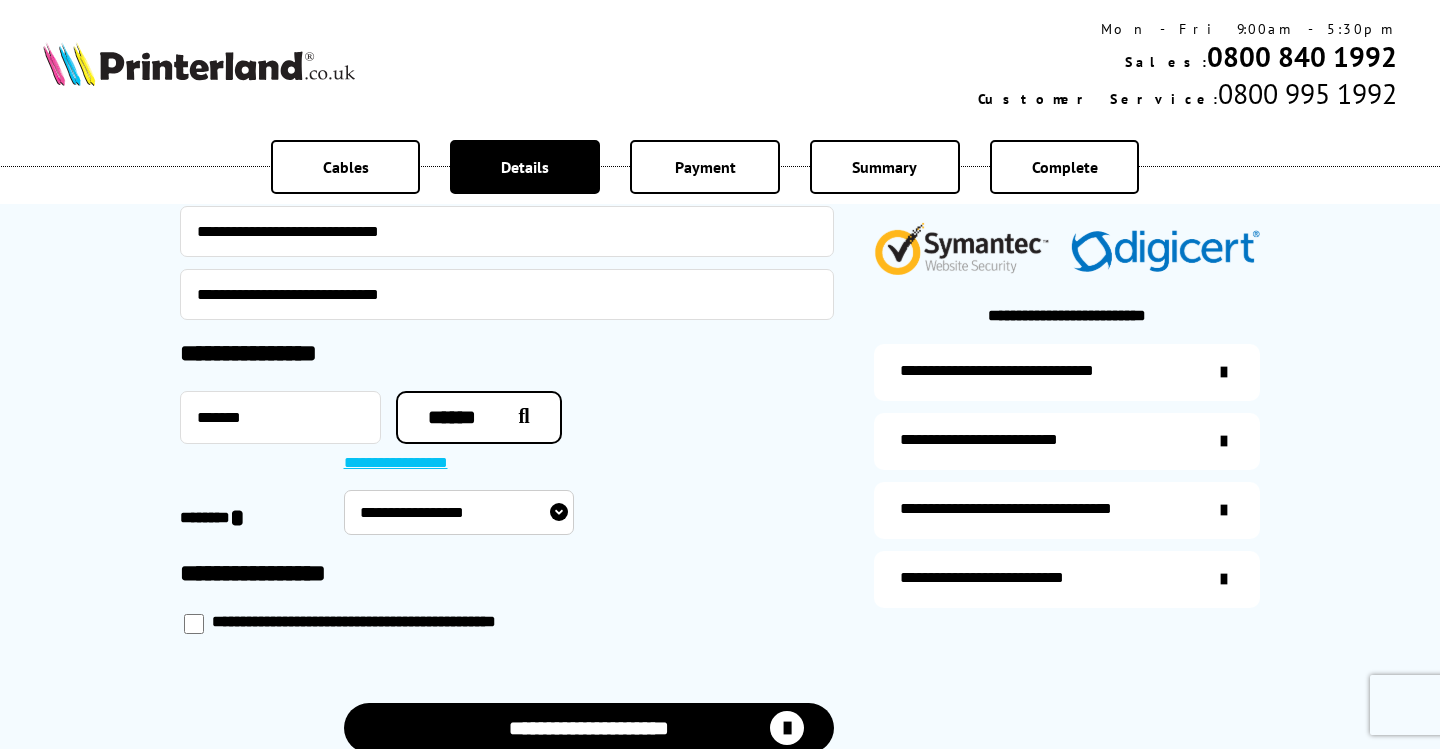 select on "**********" 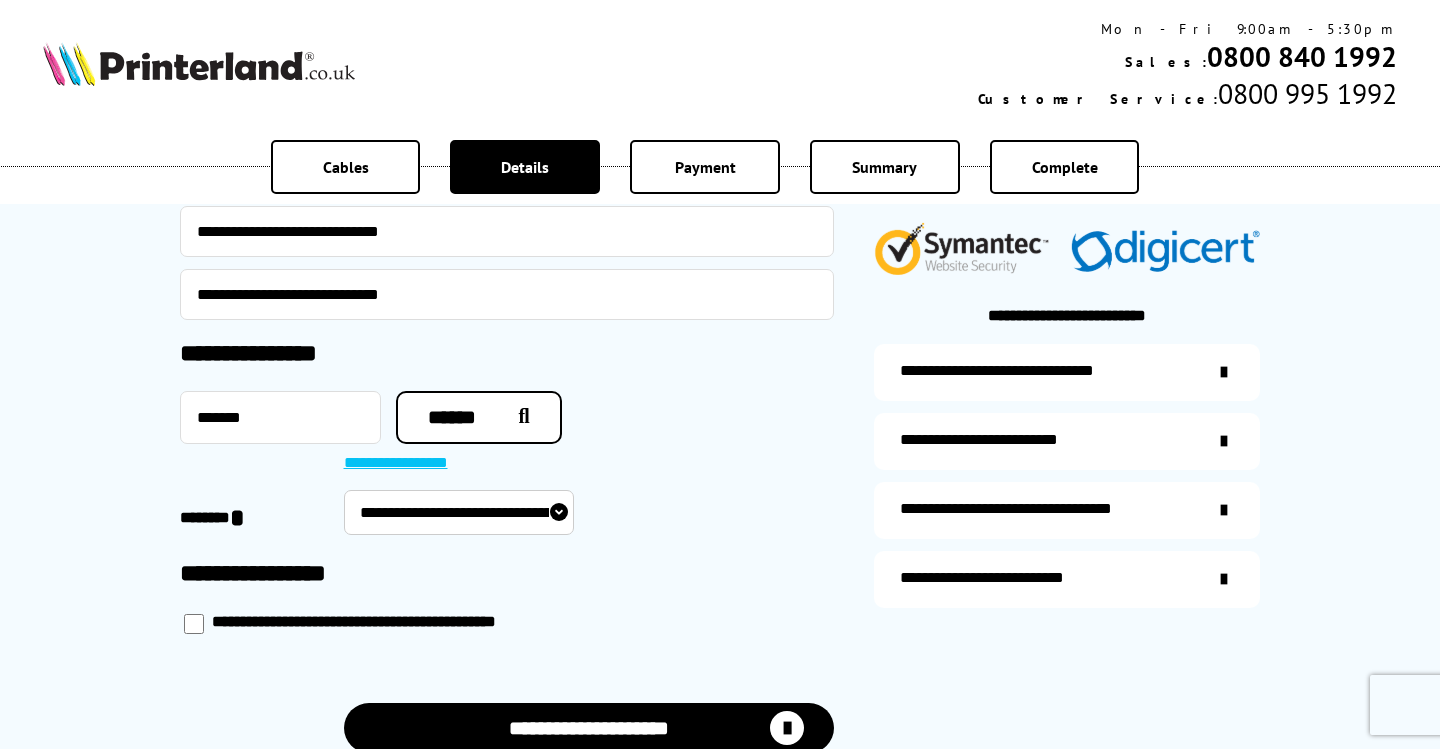 type on "********" 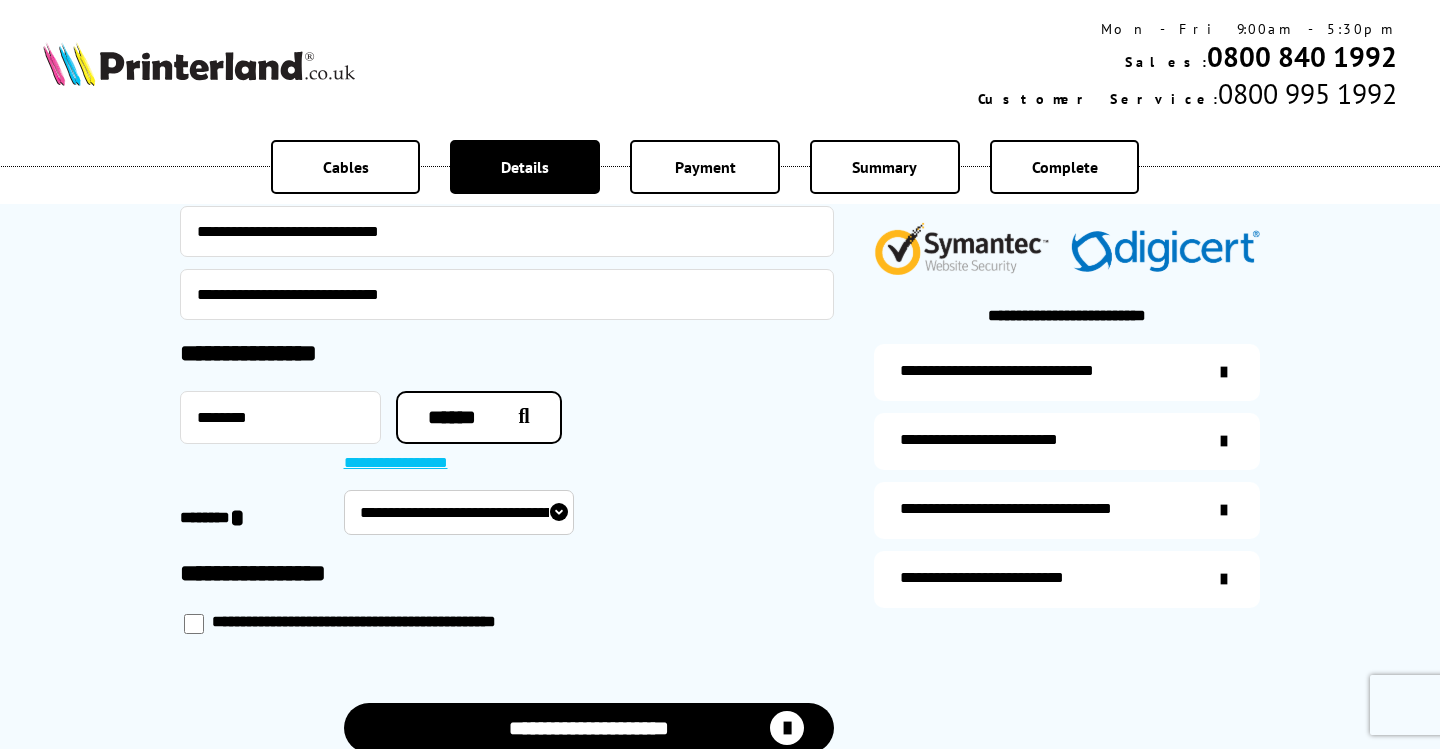 click on "**********" at bounding box center (507, 465) 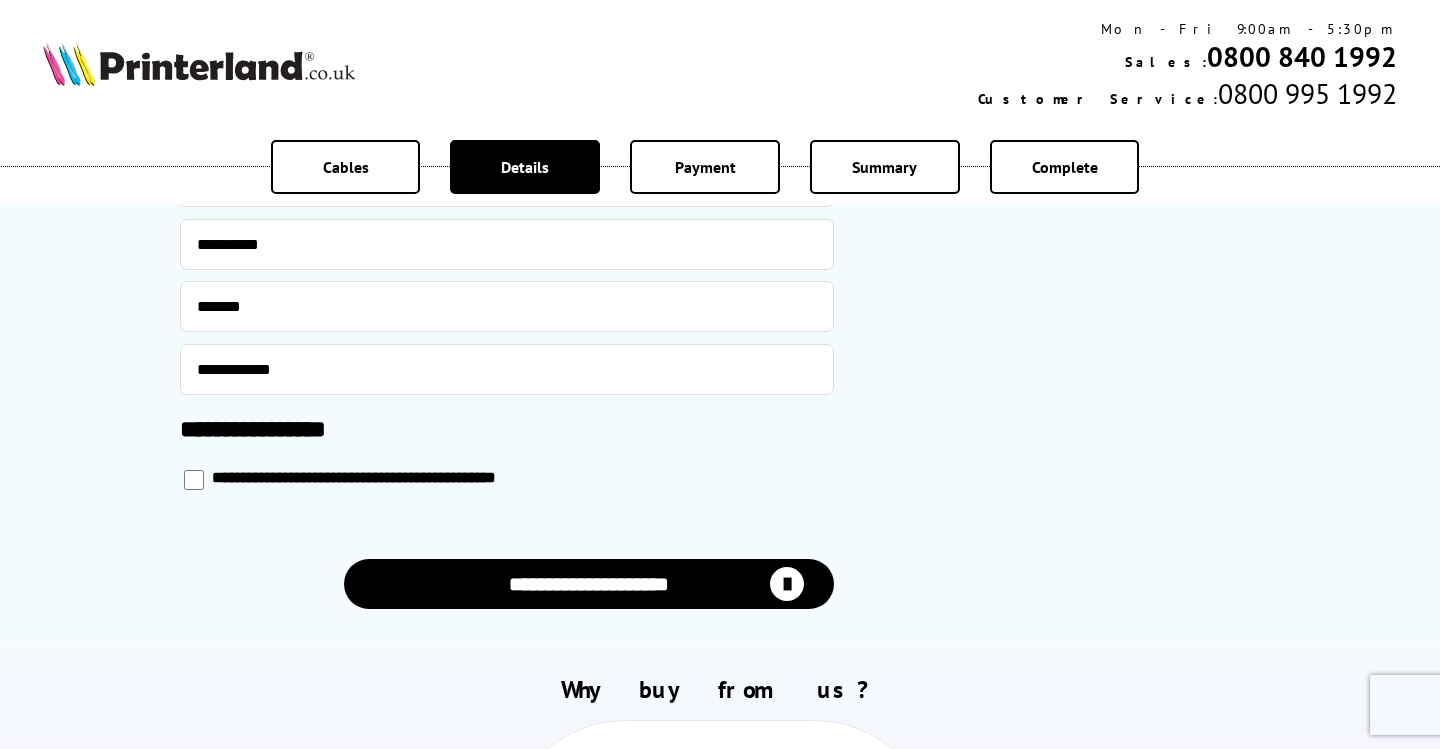 click on "**********" at bounding box center (589, 584) 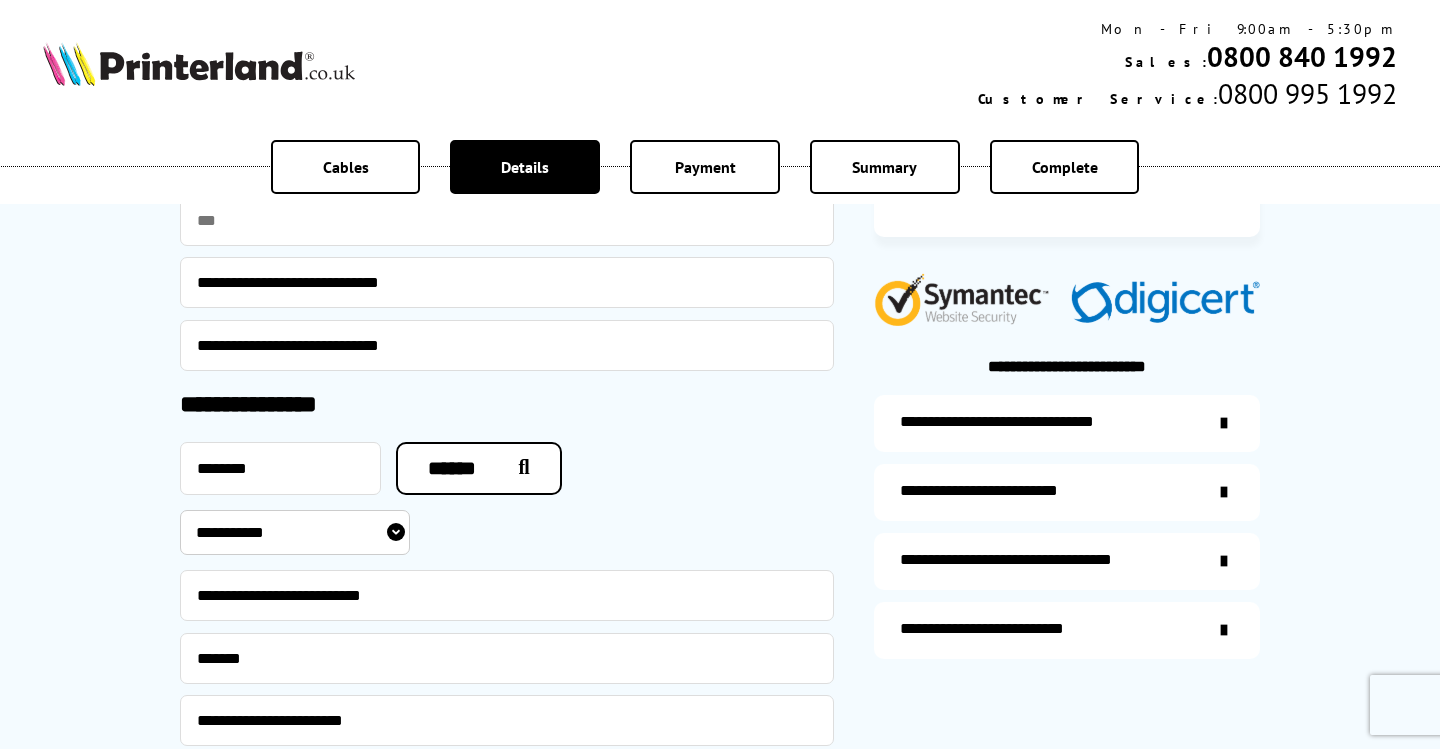 select on "**********" 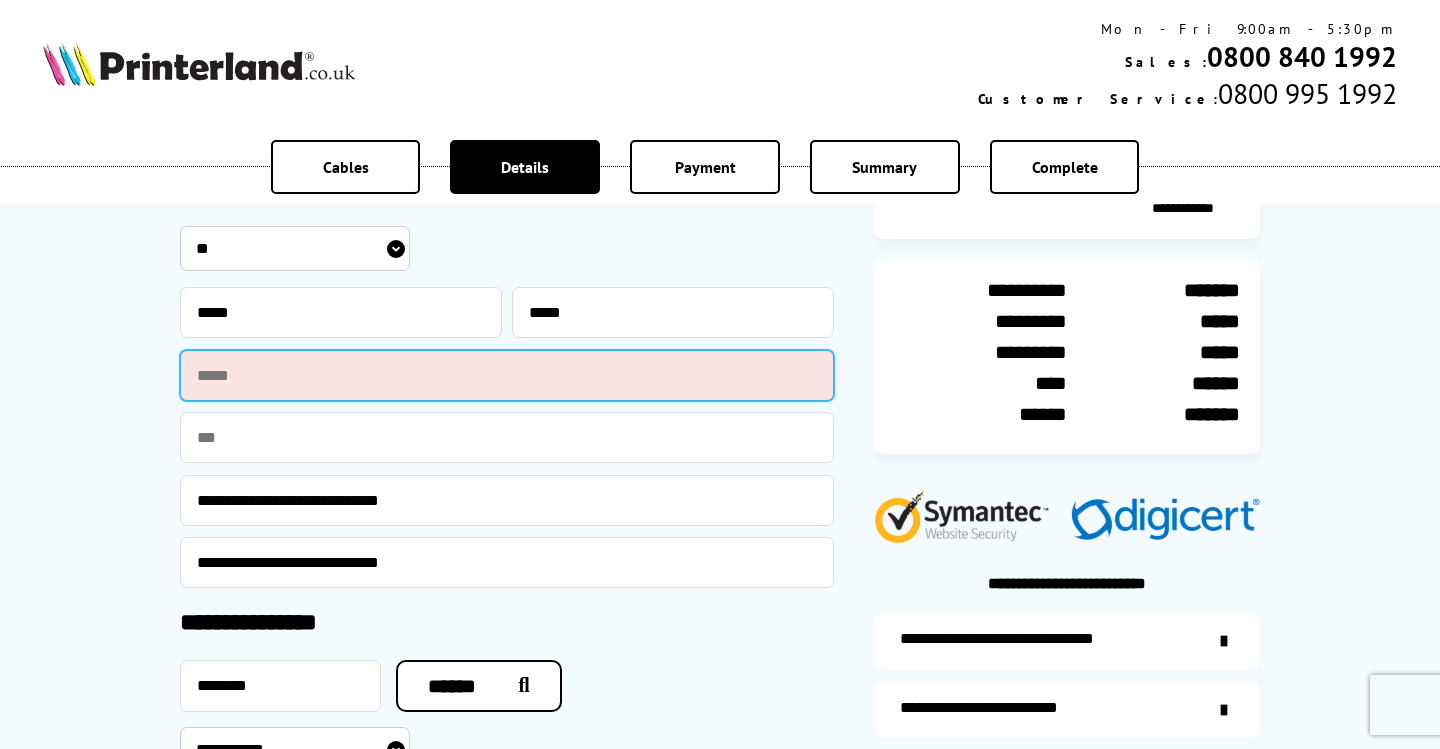 click at bounding box center [507, 375] 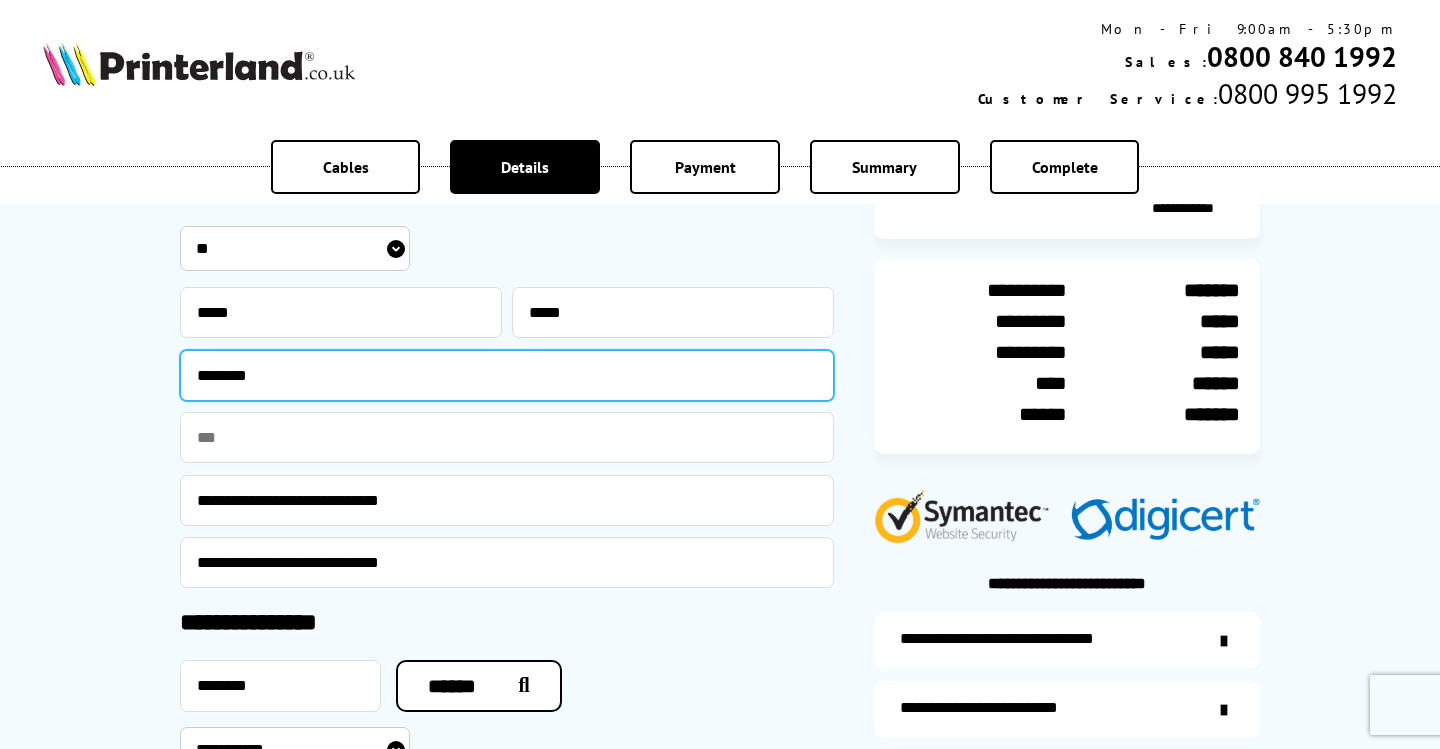 type on "********" 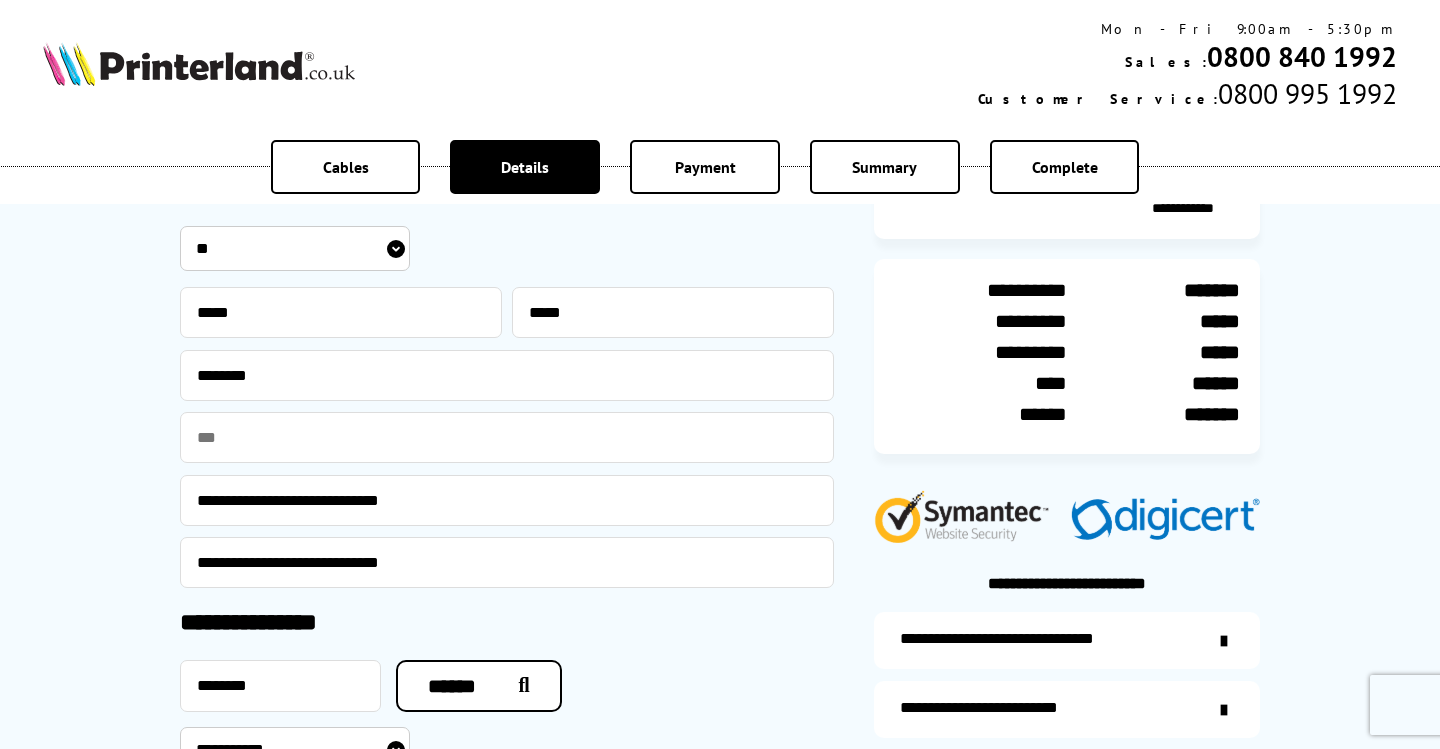 click on "**********" at bounding box center [720, 500] 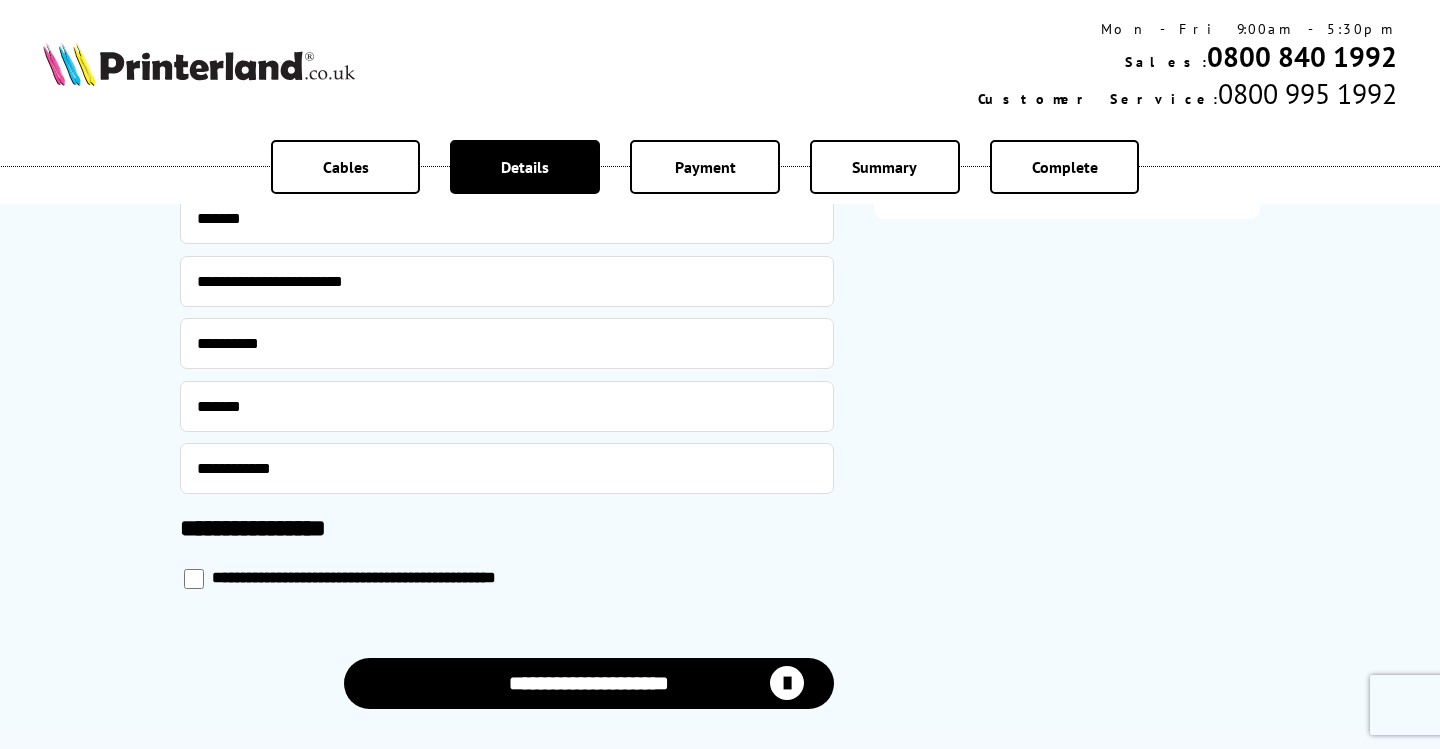 scroll, scrollTop: 1407, scrollLeft: 0, axis: vertical 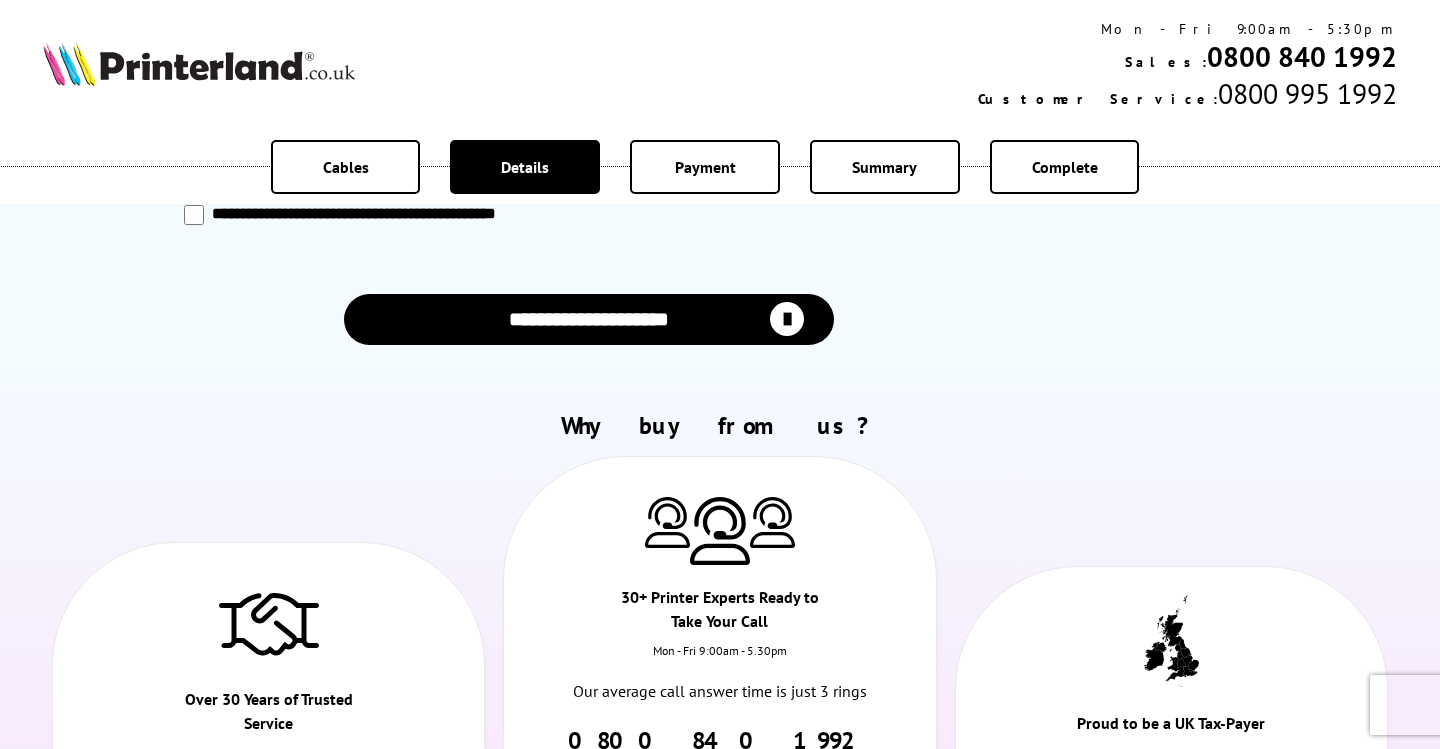 click on "**********" at bounding box center [589, 319] 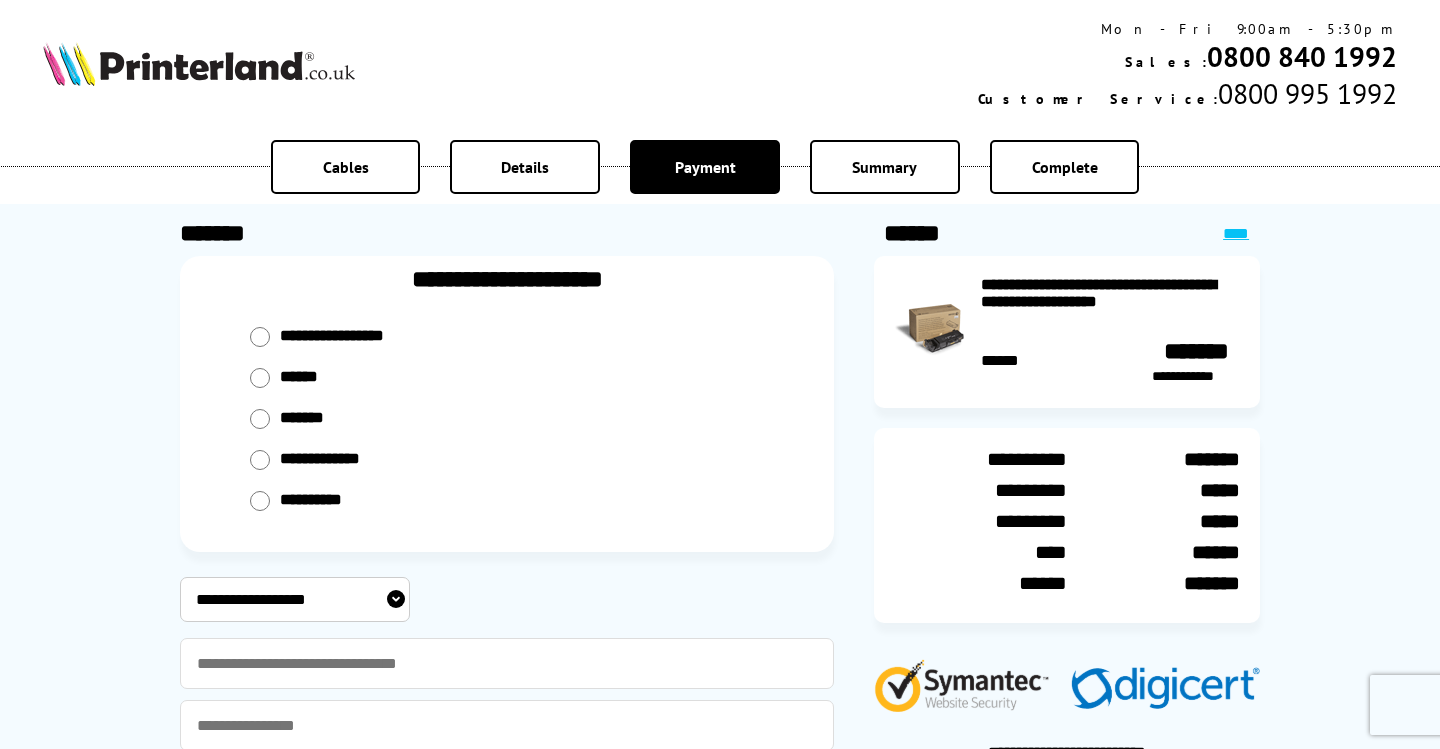 scroll, scrollTop: 0, scrollLeft: 0, axis: both 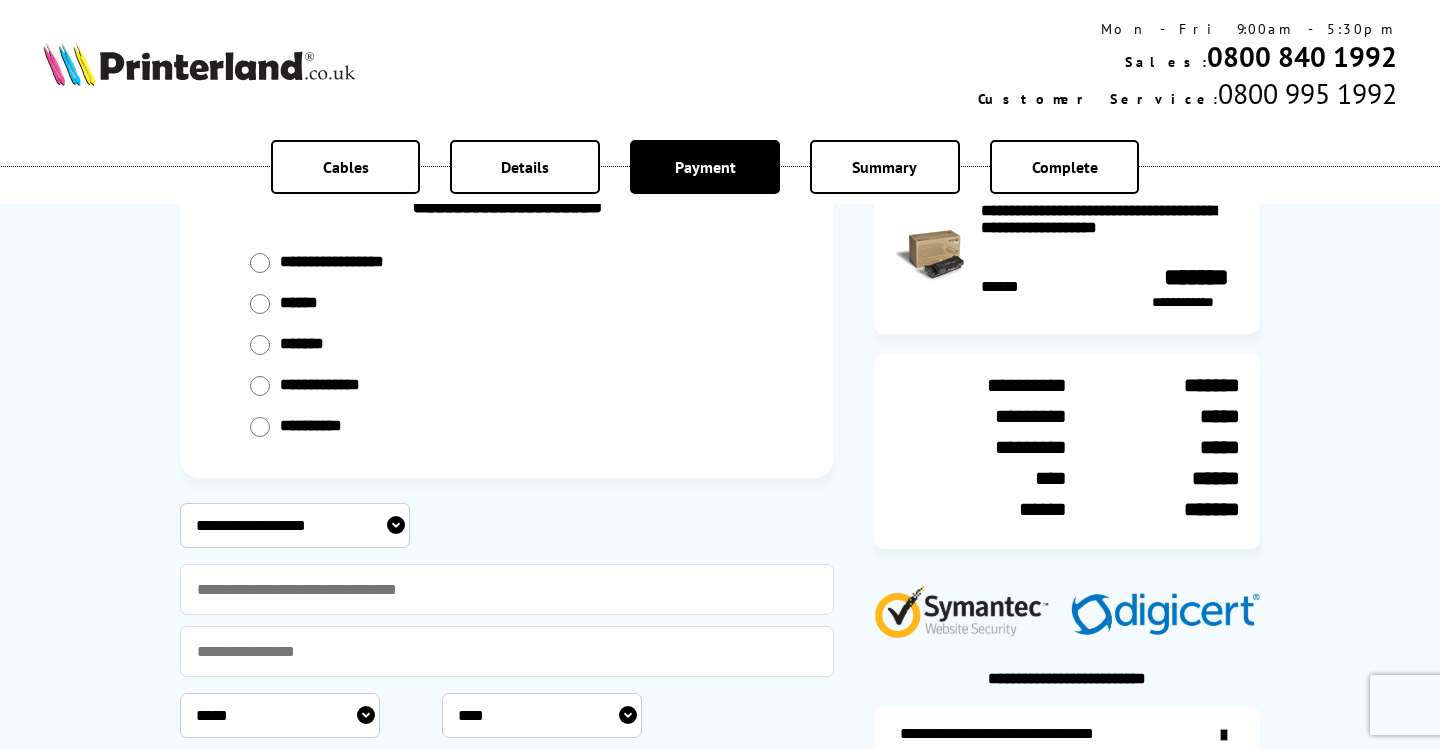 click on "**********" at bounding box center [295, 525] 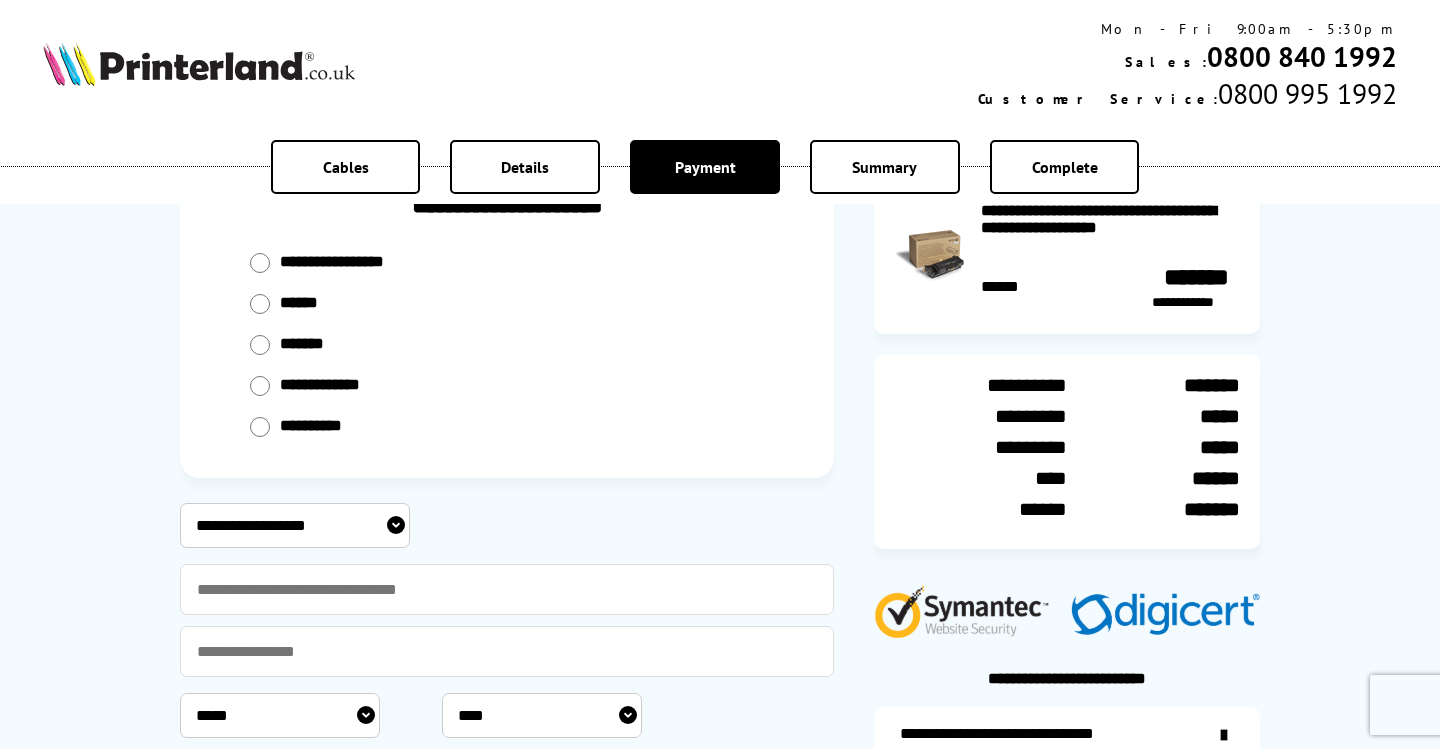 click on "**********" at bounding box center [295, 525] 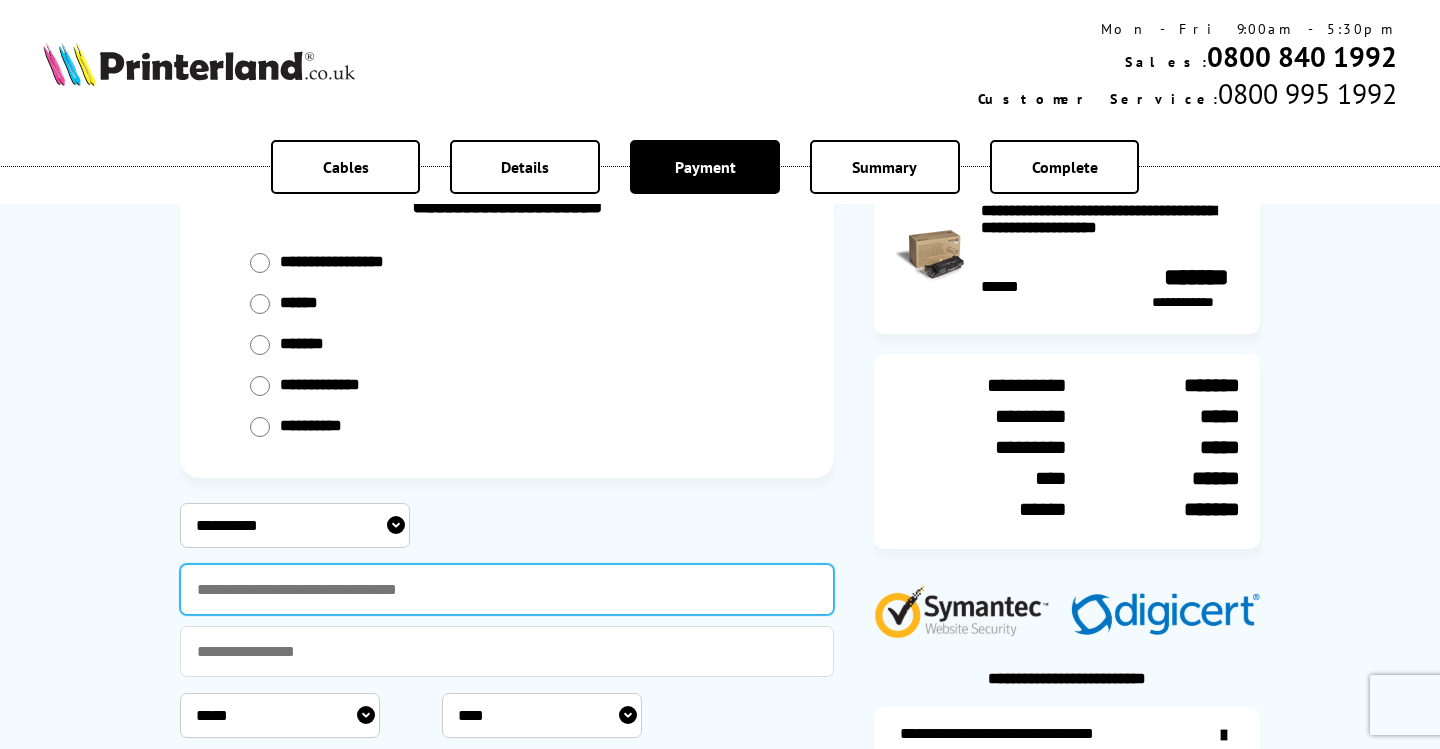 click at bounding box center (507, 589) 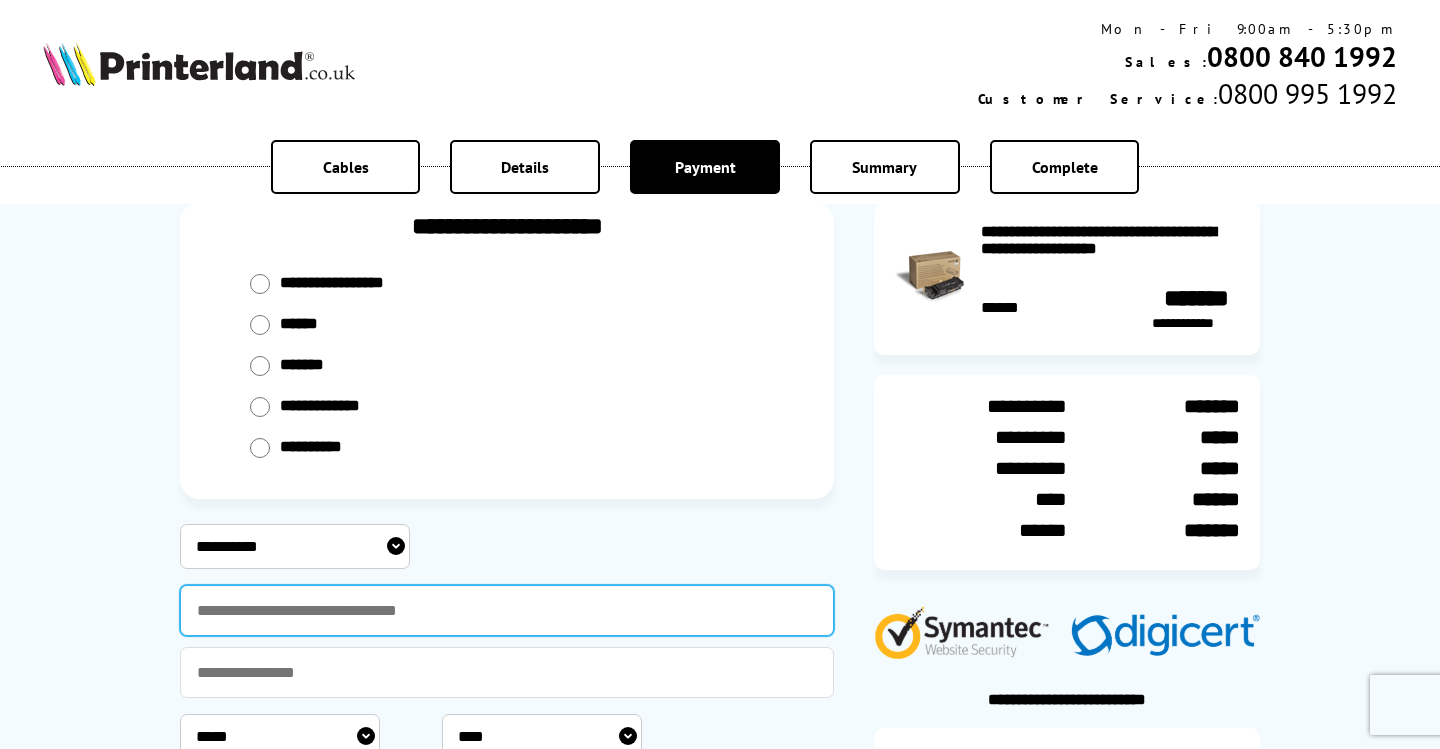 scroll, scrollTop: 54, scrollLeft: 0, axis: vertical 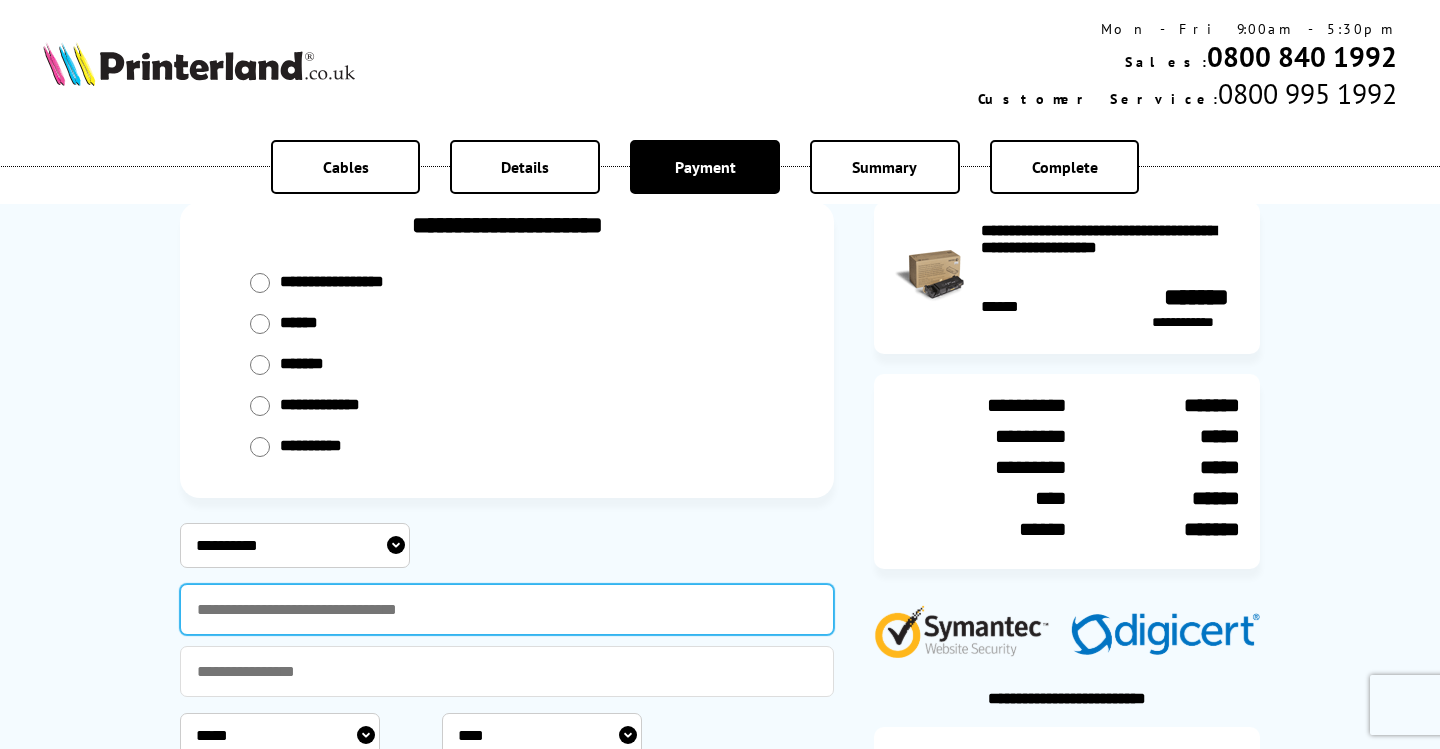 click at bounding box center [507, 609] 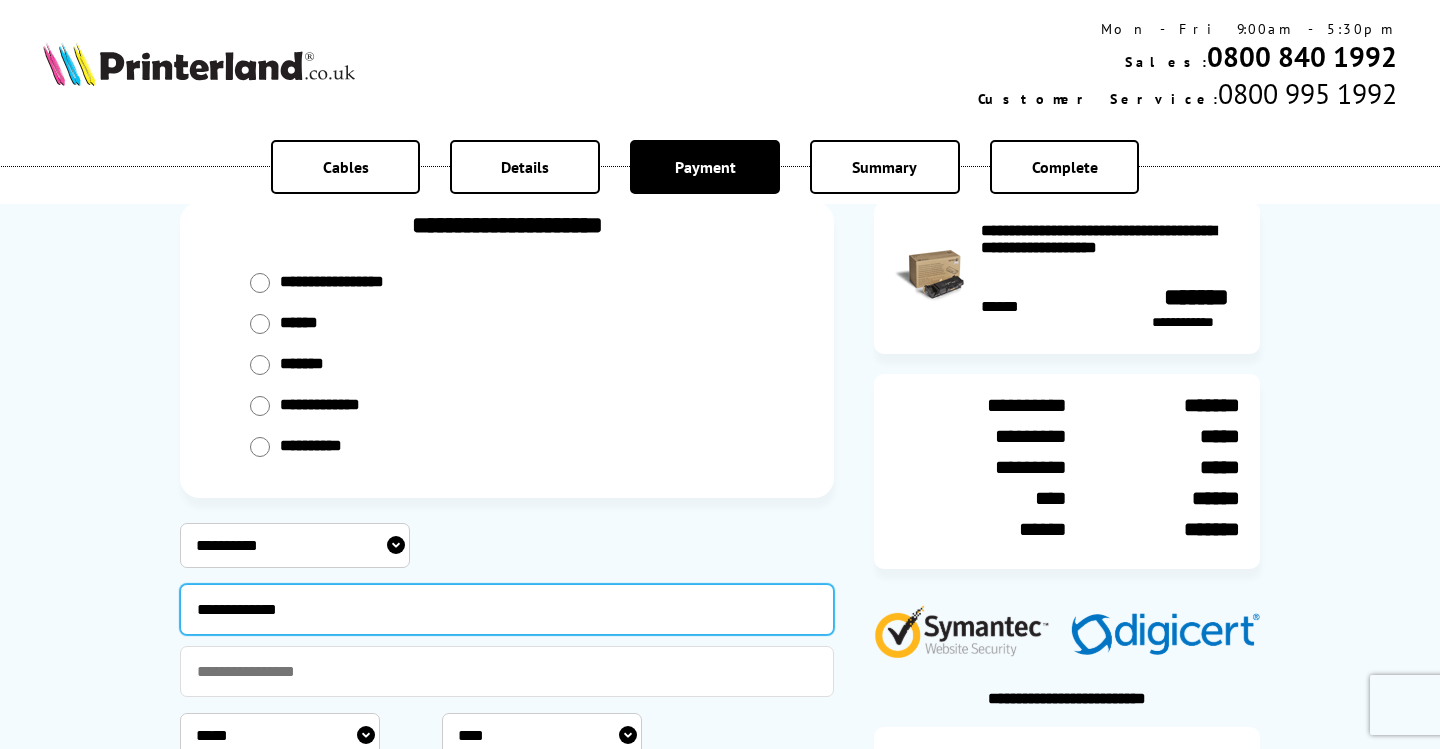 type on "**********" 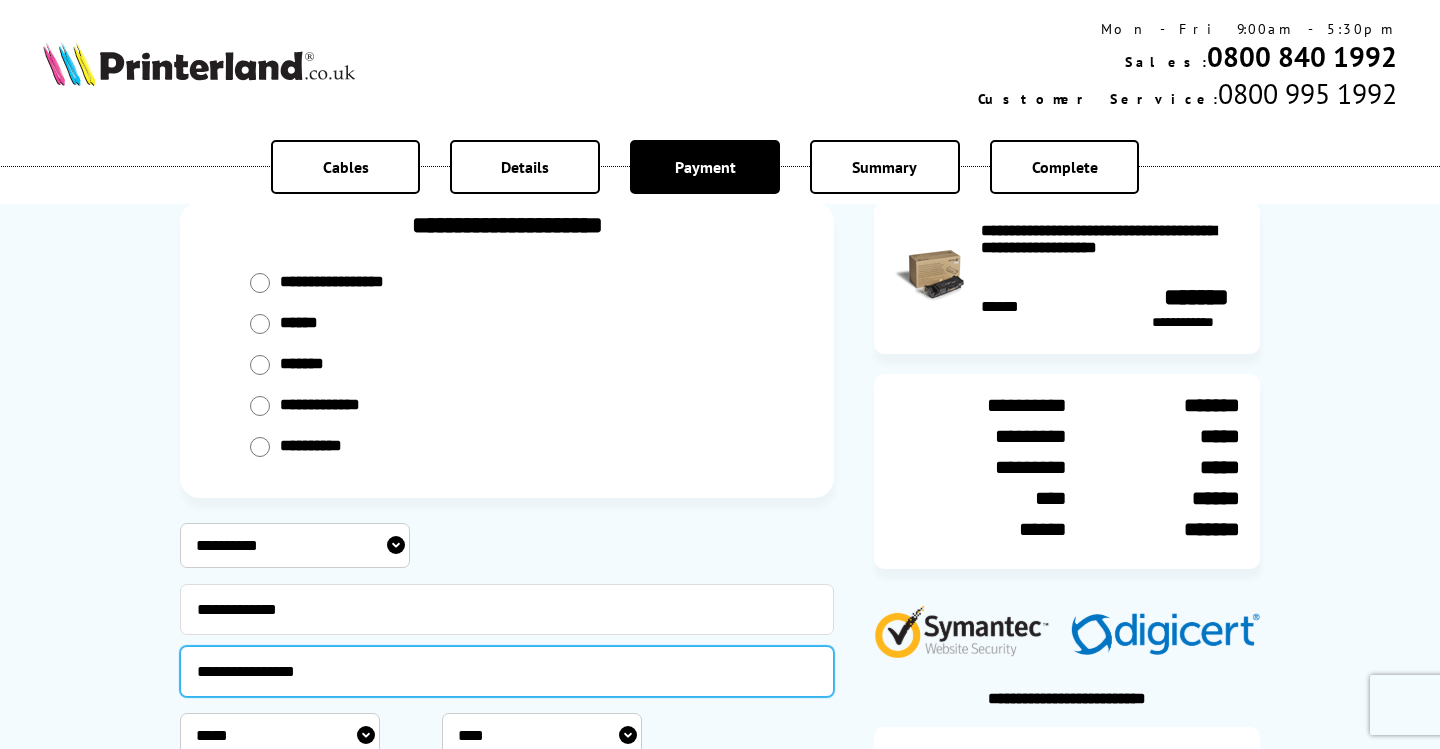 type on "**********" 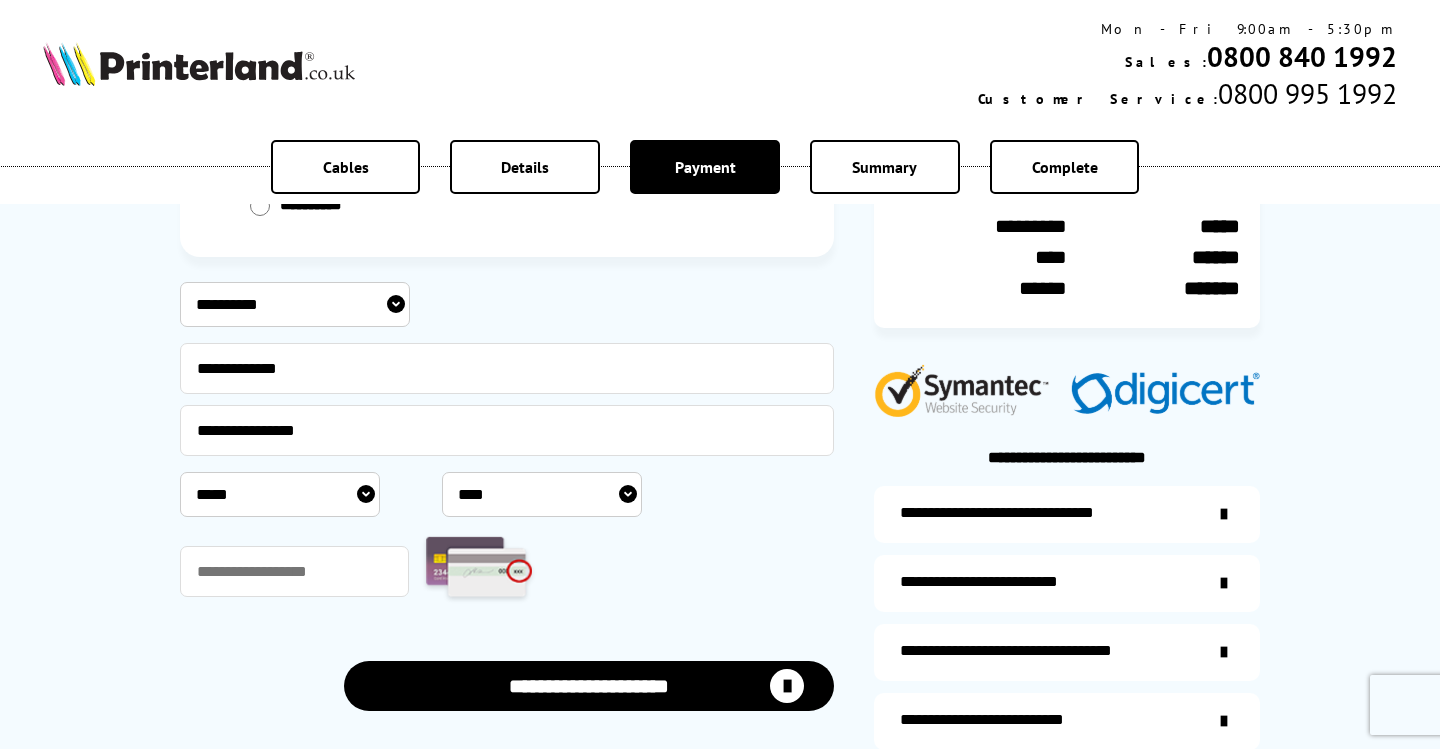 scroll, scrollTop: 328, scrollLeft: 0, axis: vertical 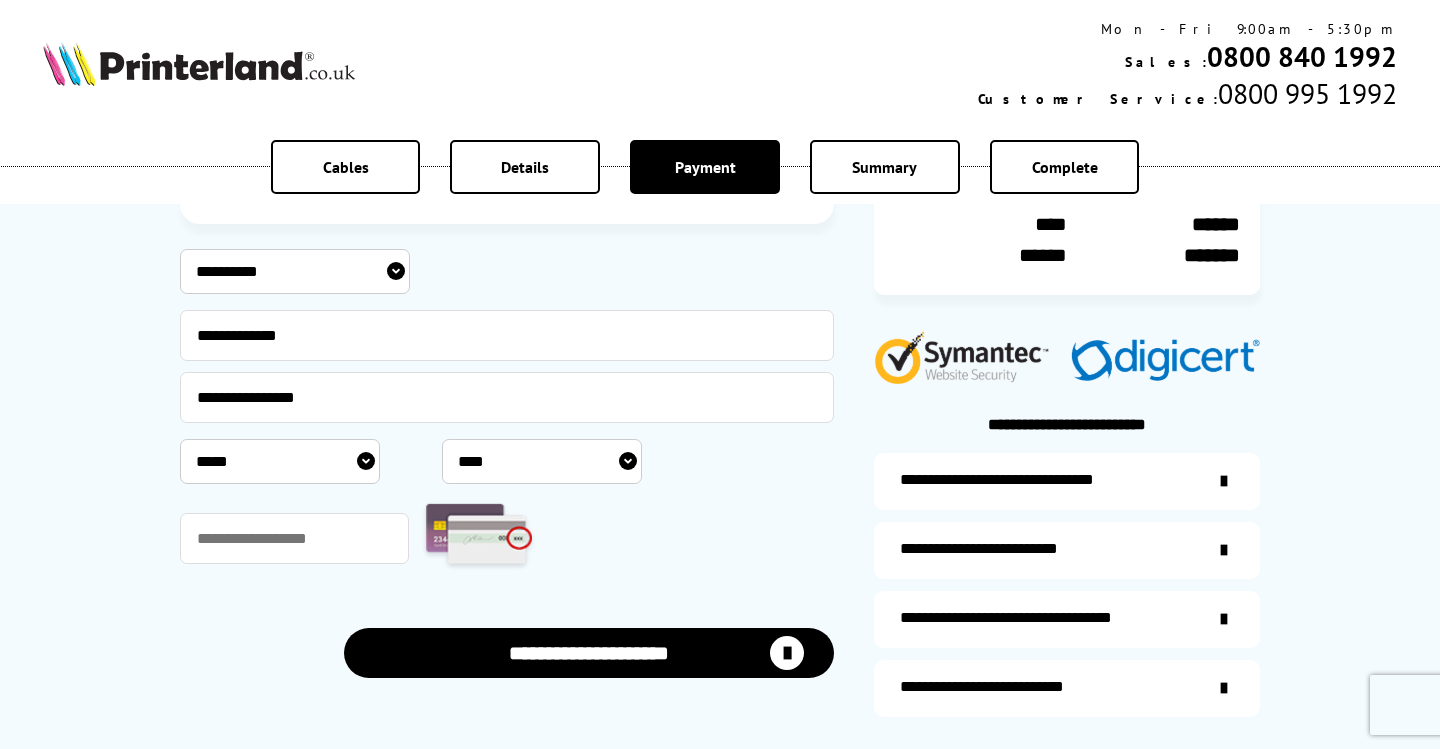 click on "*****
*
*
*
*
*
*
*
*
*
**
**
**" at bounding box center [280, 461] 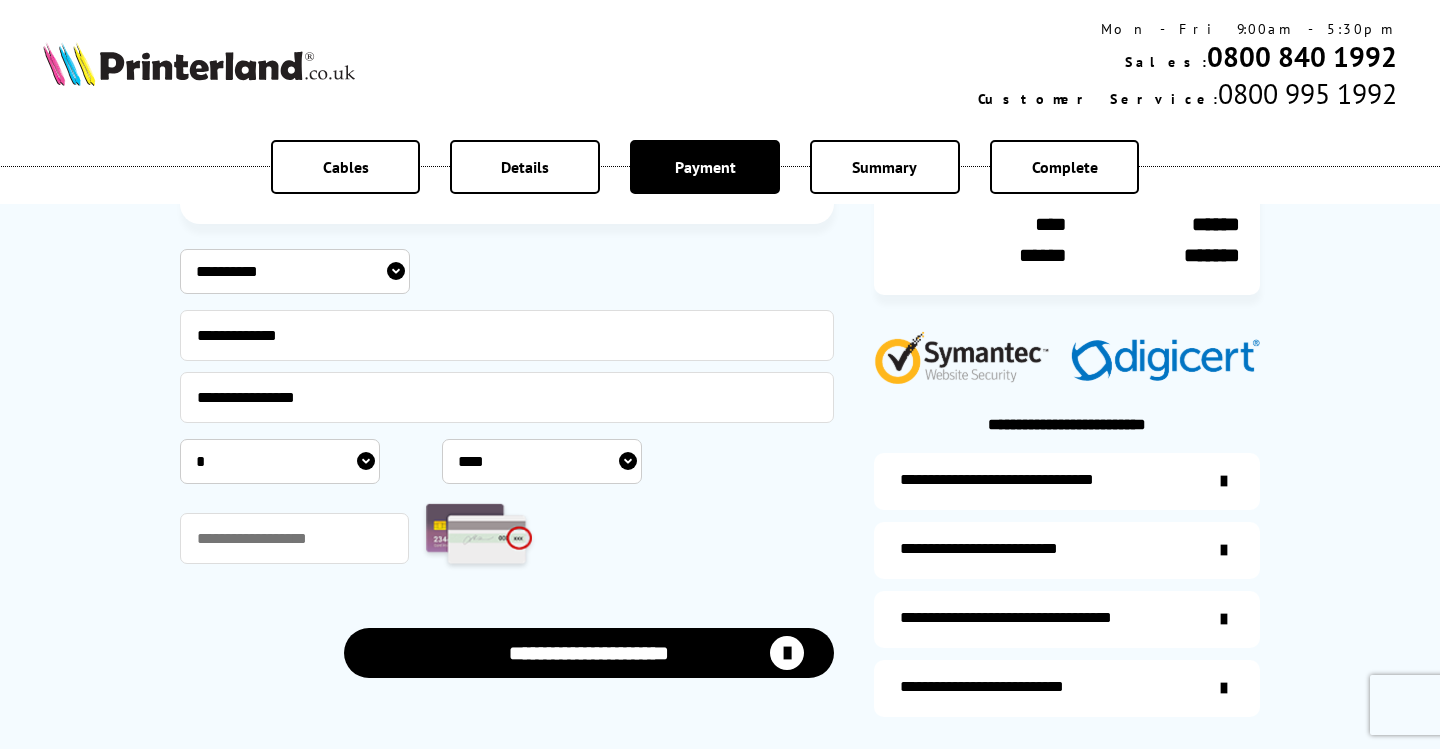 click on "****
****
****
****
****
****
****
****
****
****
****
****
****
****
****
****
****
****
****
****
****
****" at bounding box center (542, 461) 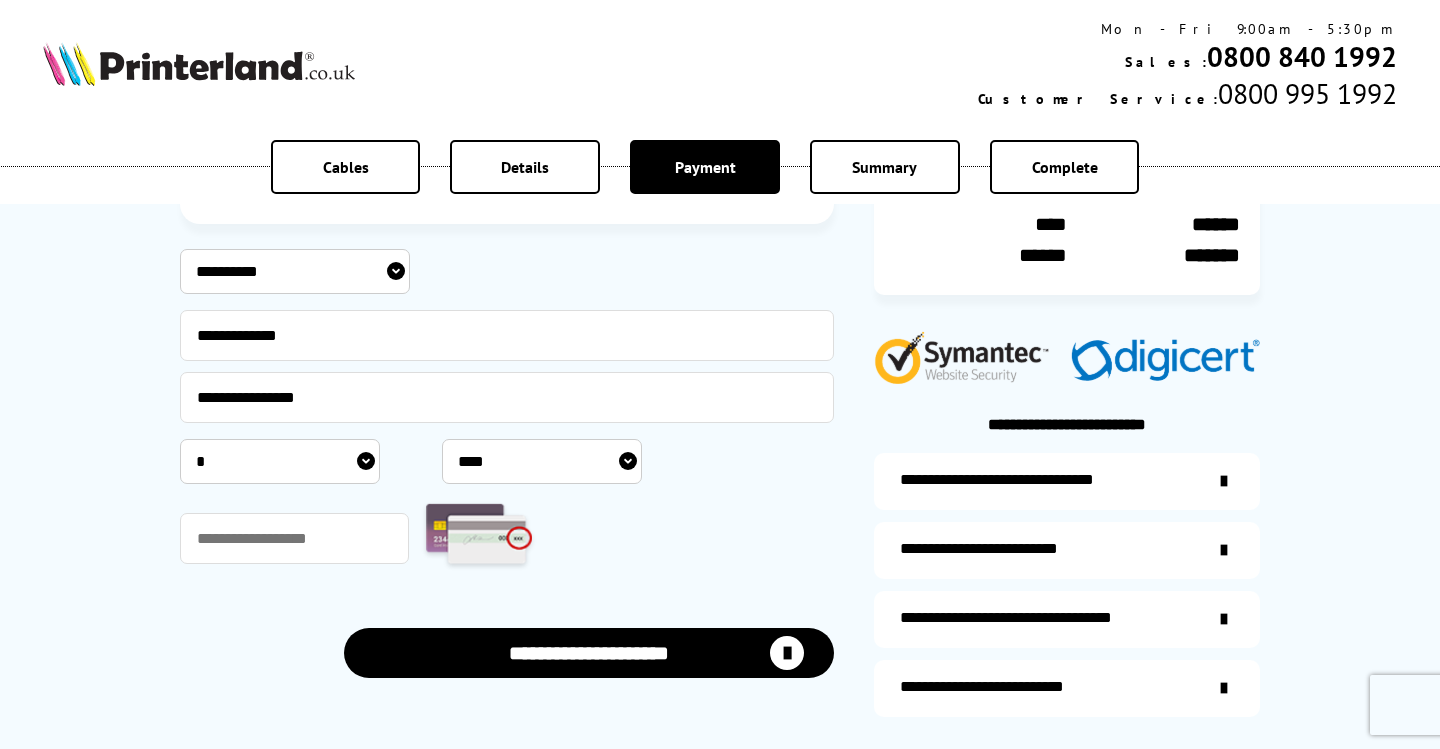 select on "****" 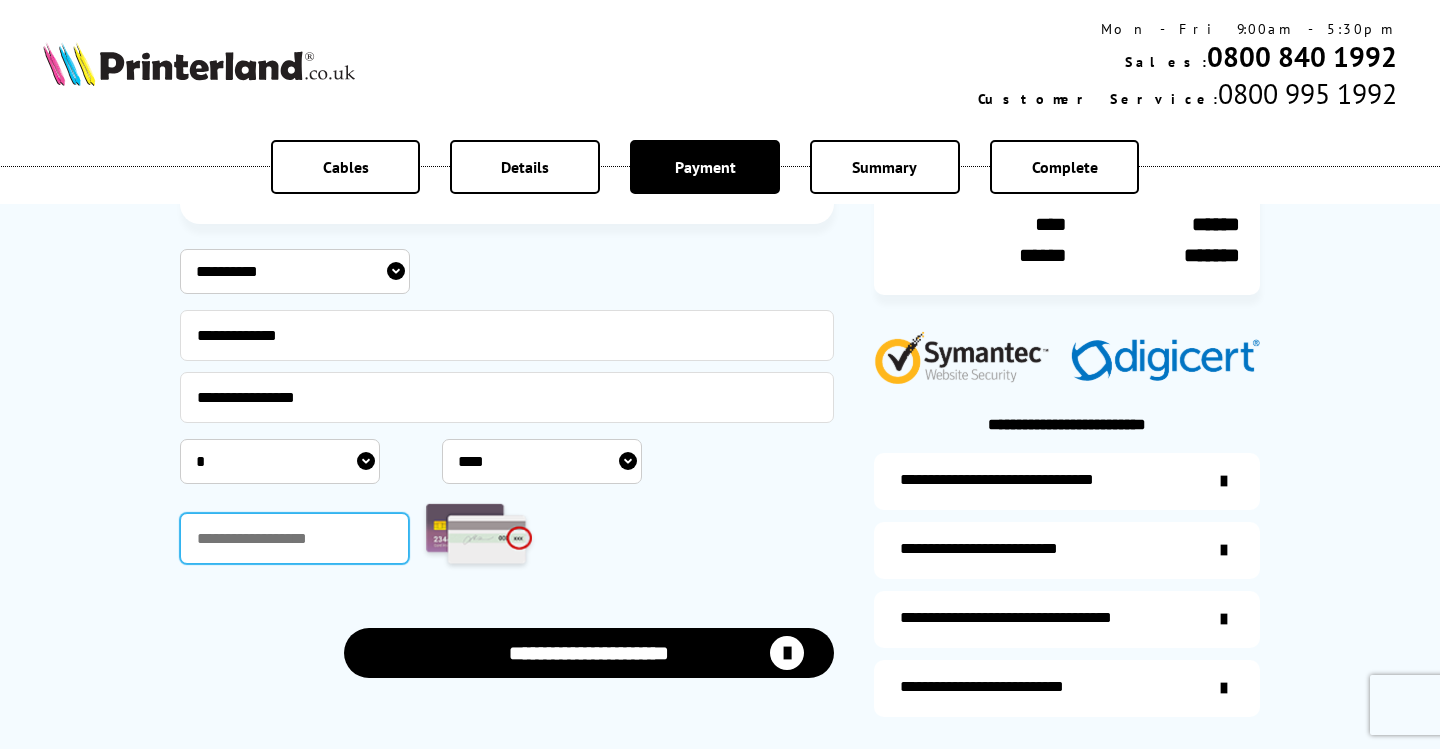 click at bounding box center (294, 538) 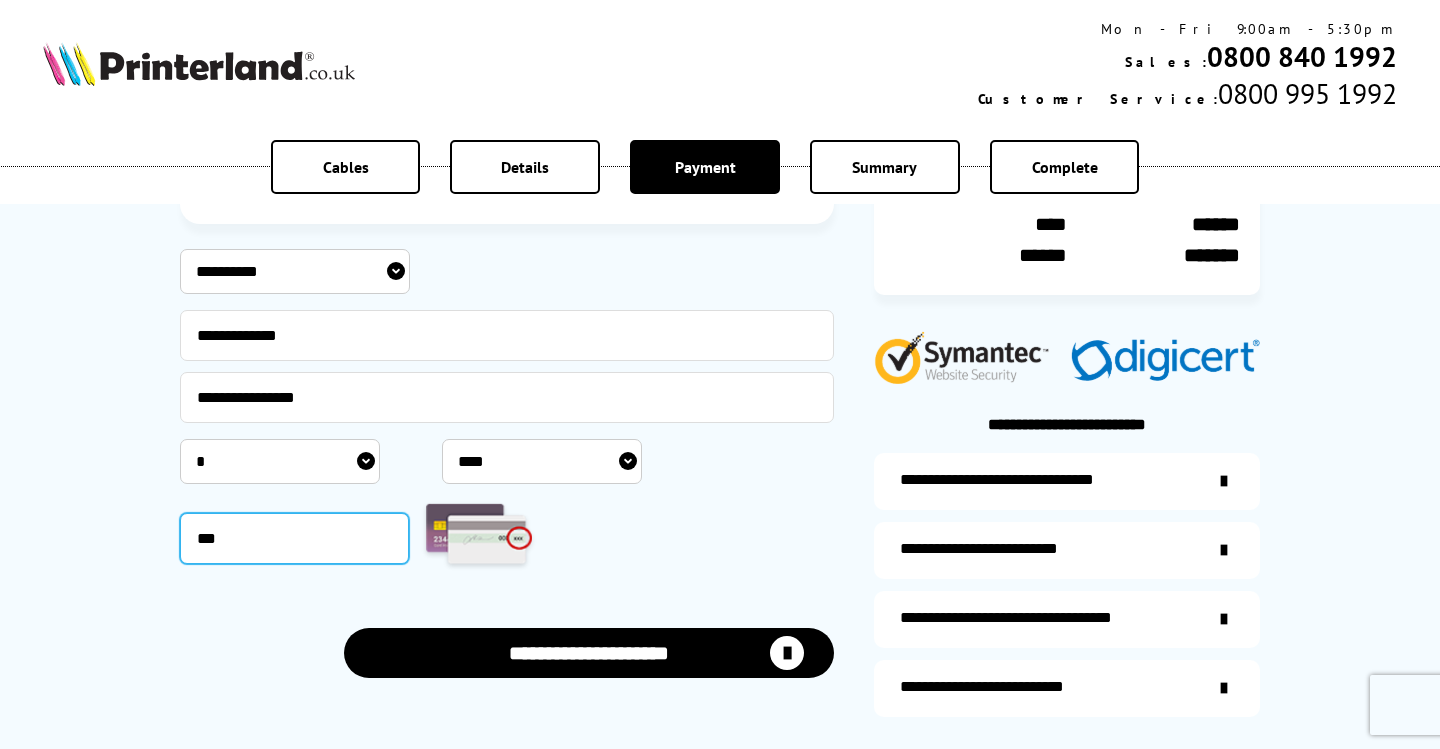 type on "***" 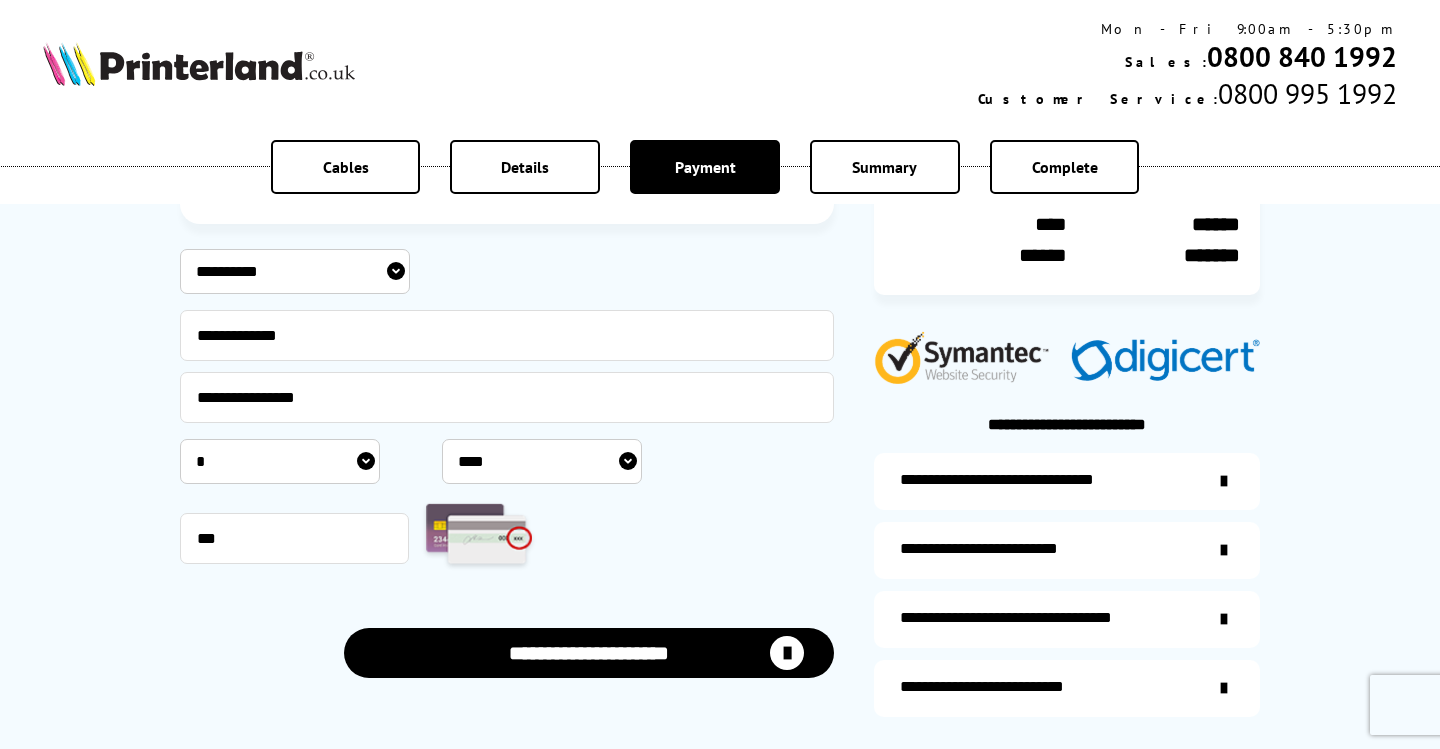 click on "***" at bounding box center [507, 538] 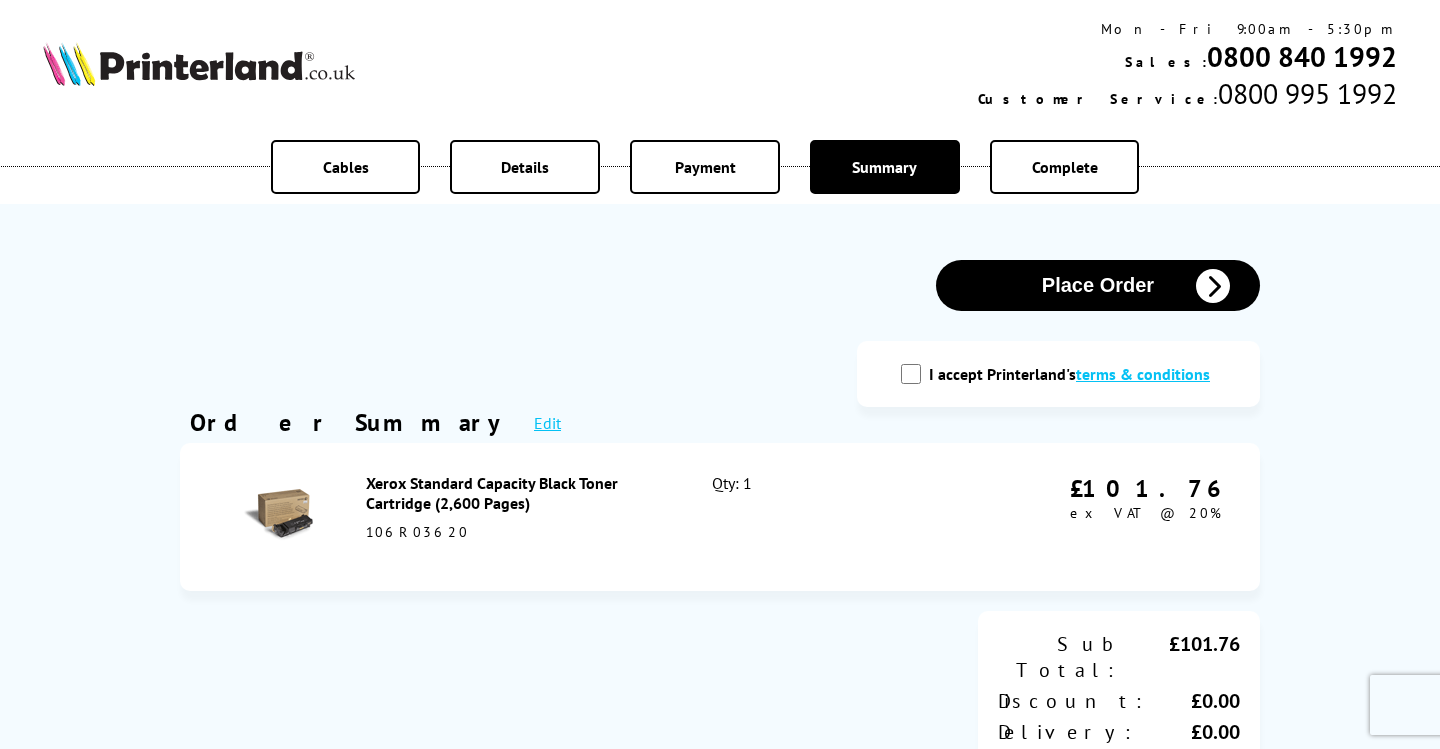 scroll, scrollTop: 0, scrollLeft: 0, axis: both 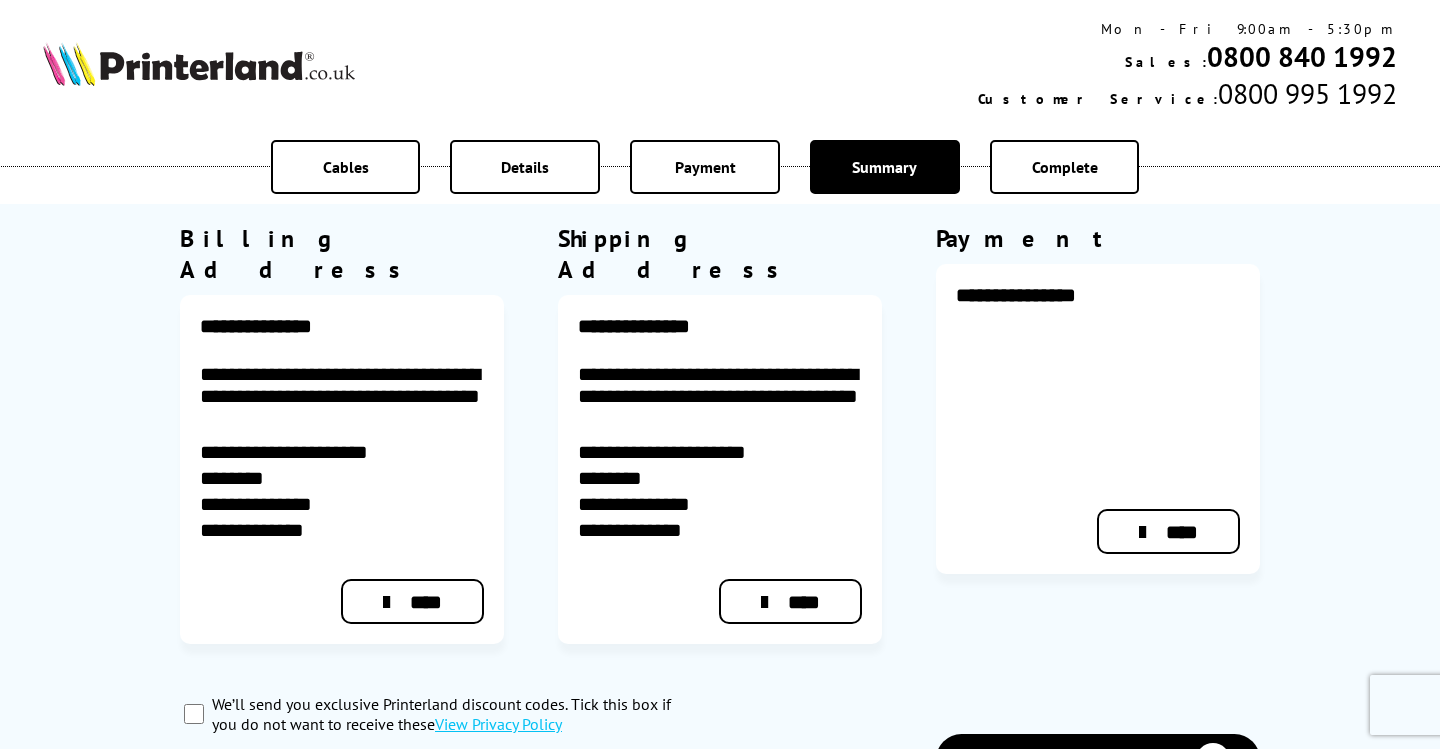 click on "Place Order" at bounding box center [1098, 759] 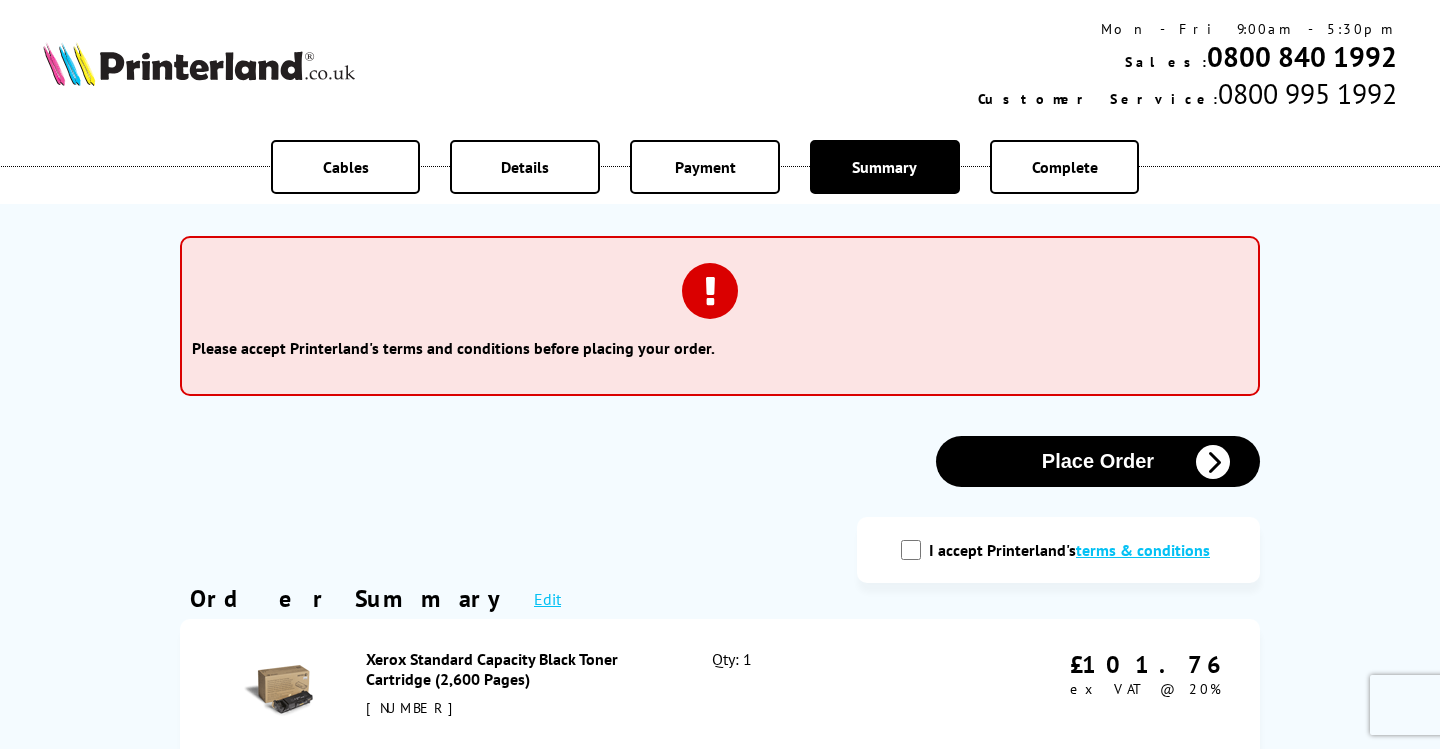scroll, scrollTop: 0, scrollLeft: 0, axis: both 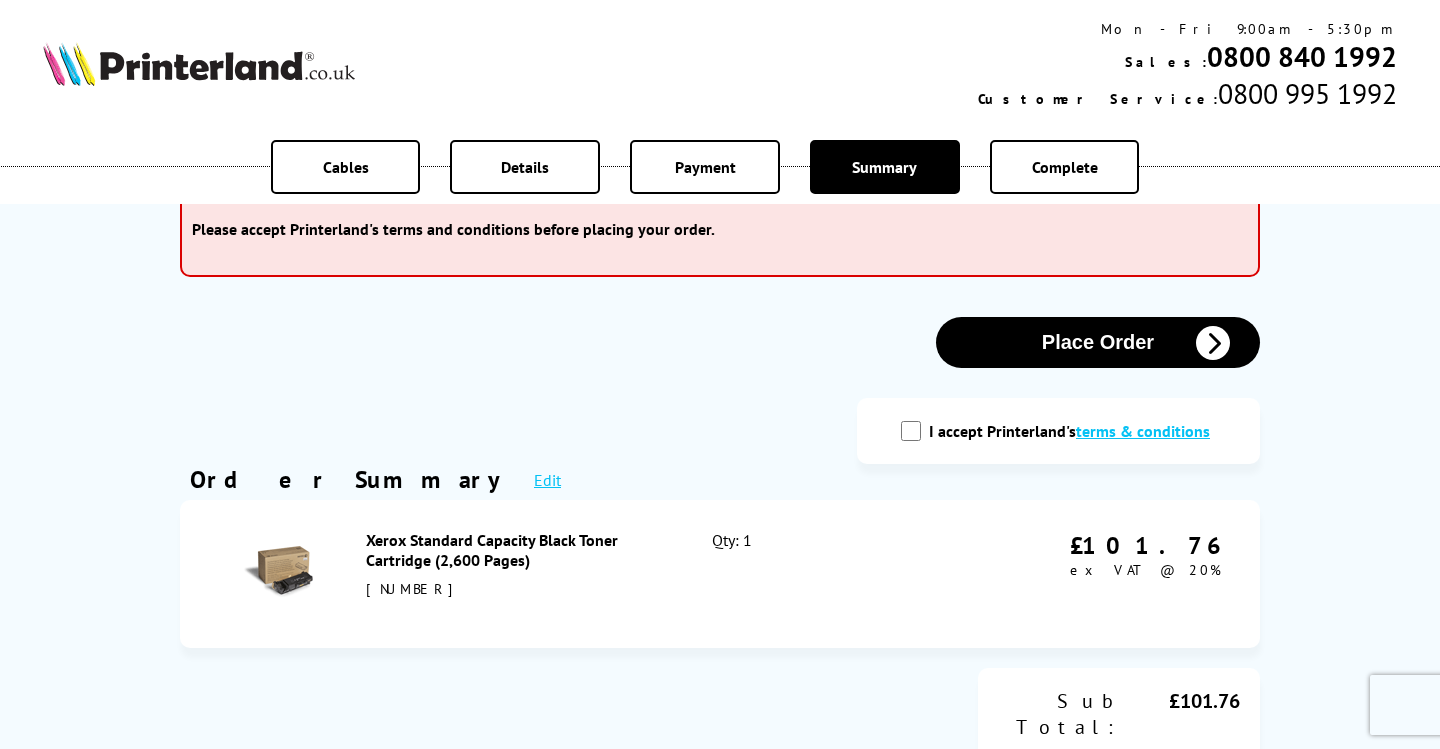 click on "I accept Printerland's terms & conditions" at bounding box center (1058, 431) 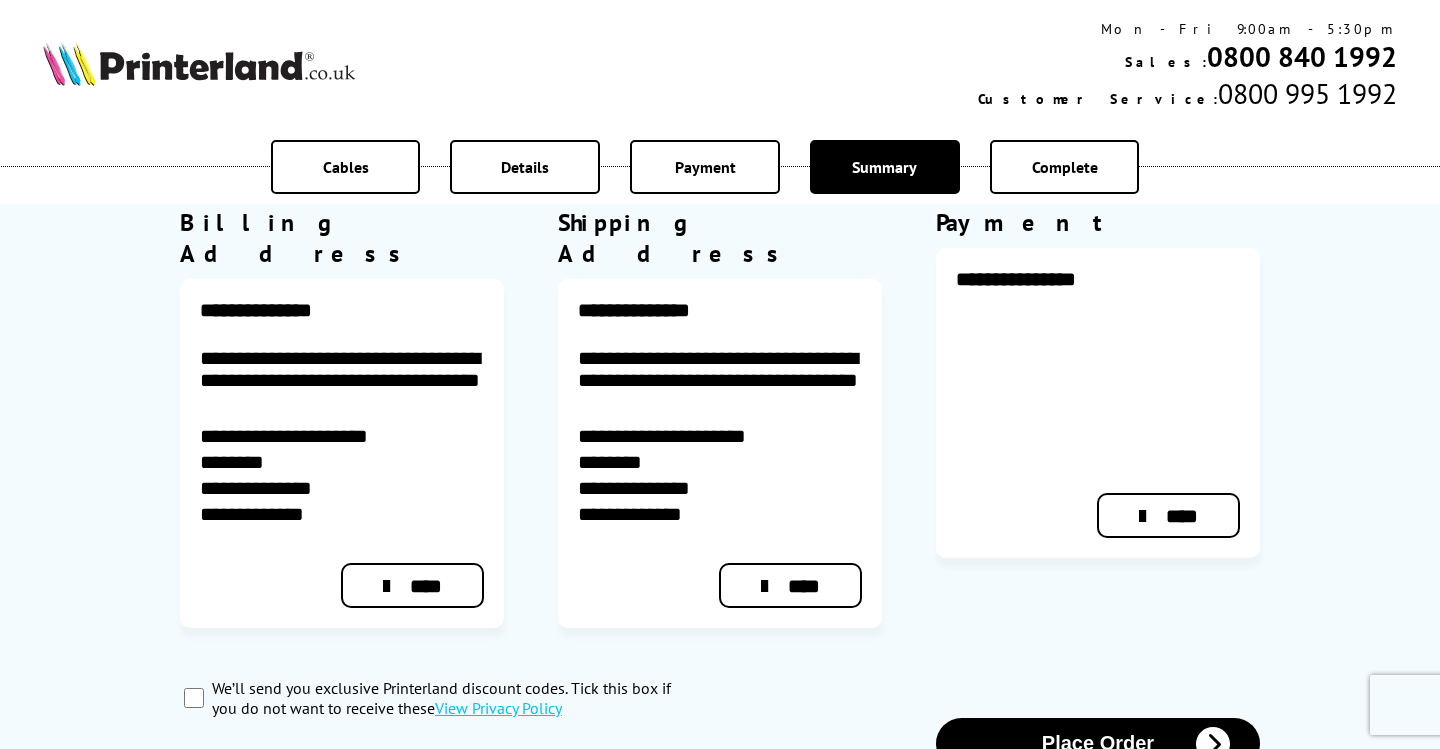 scroll, scrollTop: 846, scrollLeft: 0, axis: vertical 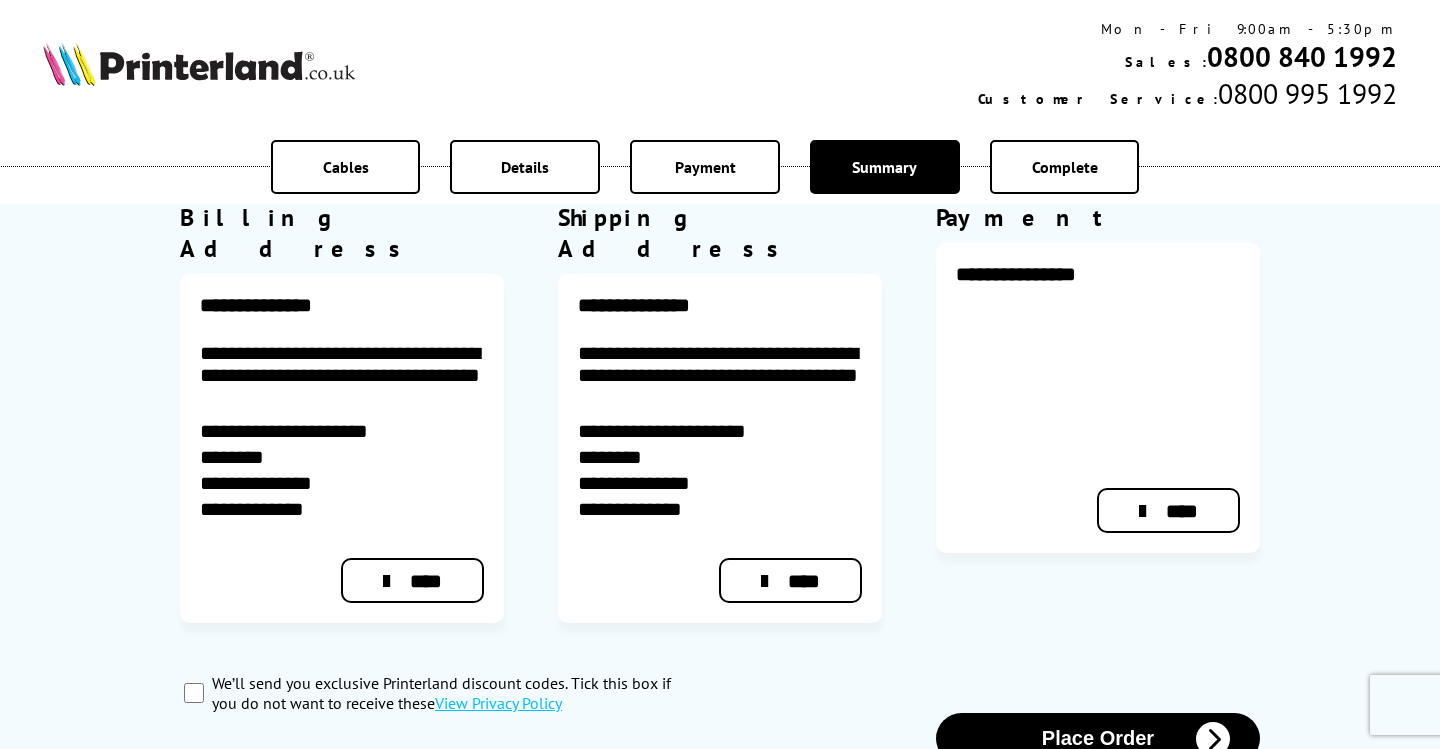 click on "Place Order" at bounding box center (1098, 738) 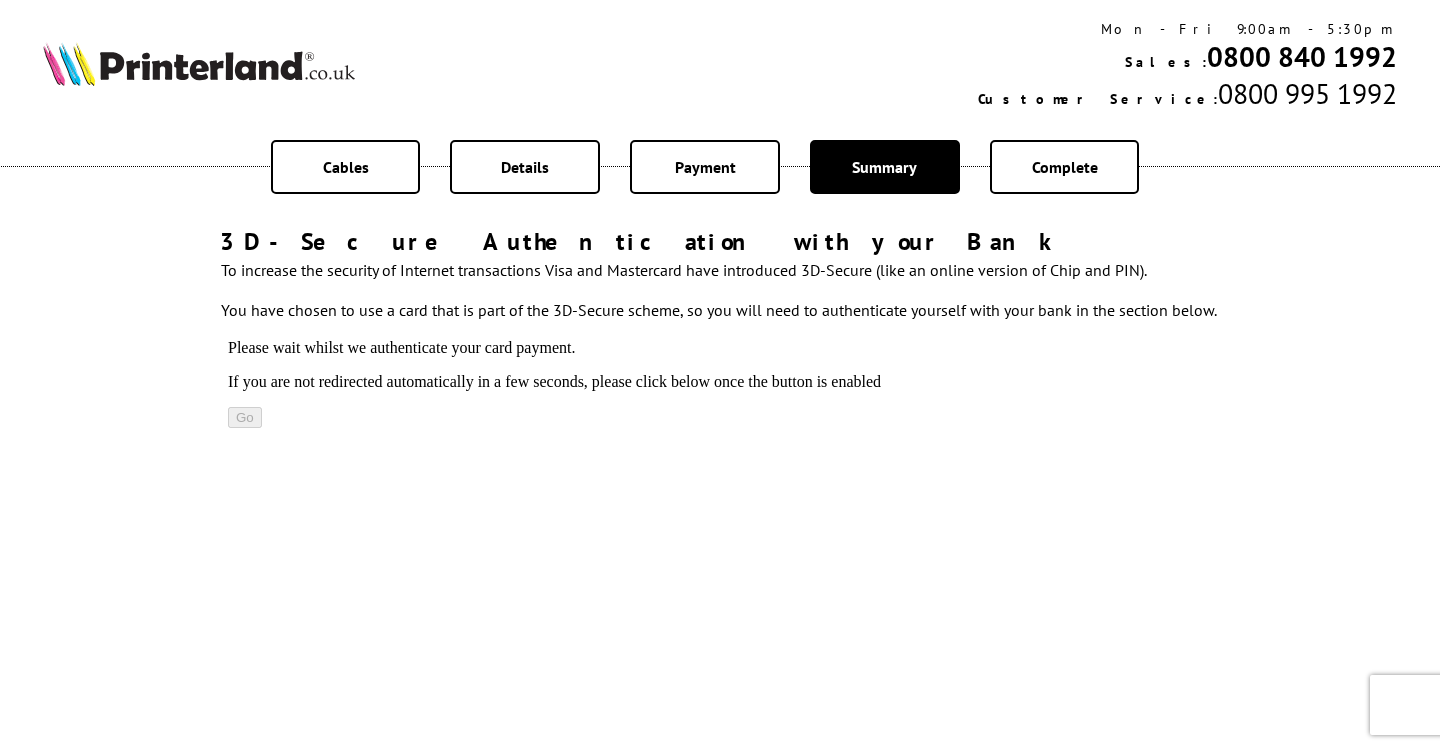 scroll, scrollTop: 0, scrollLeft: 0, axis: both 